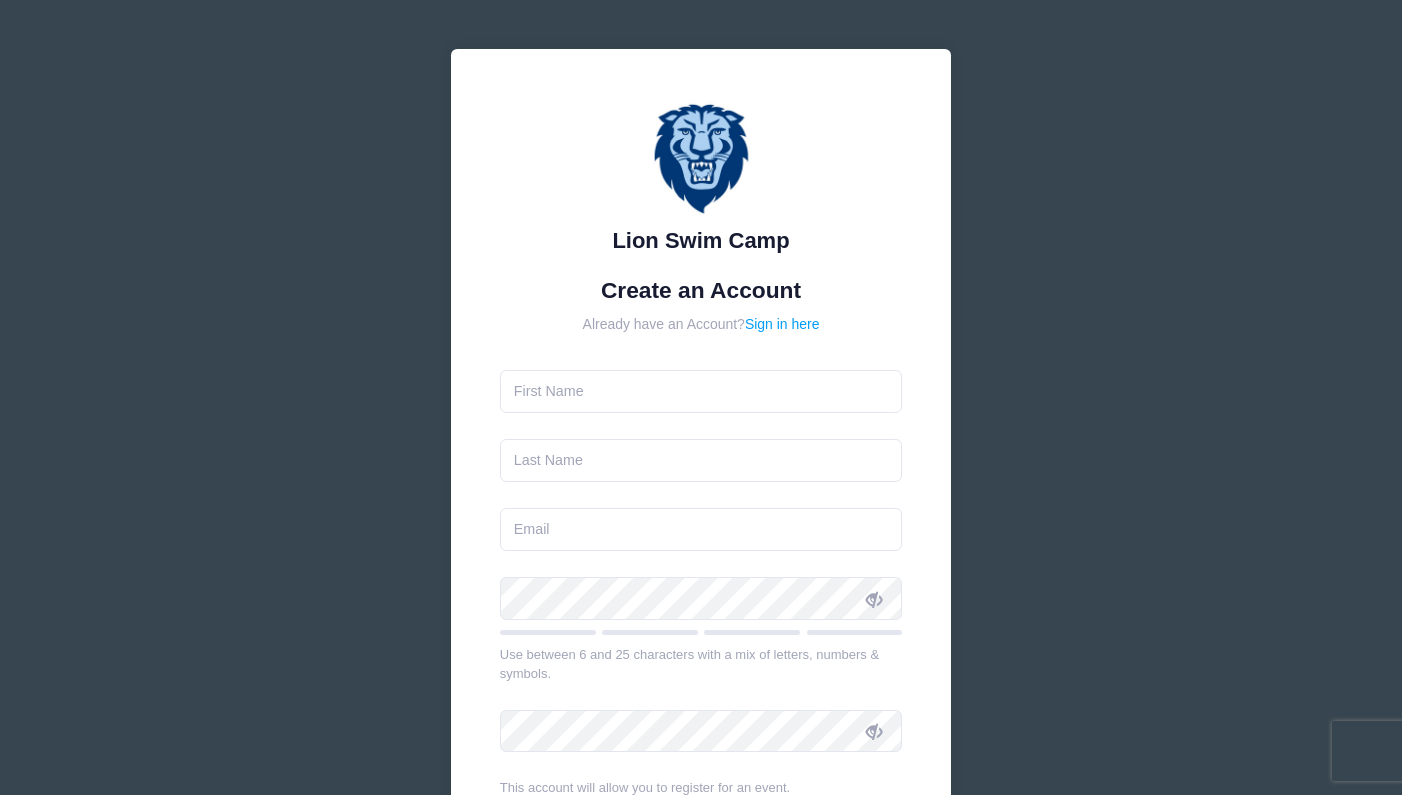 scroll, scrollTop: 0, scrollLeft: 0, axis: both 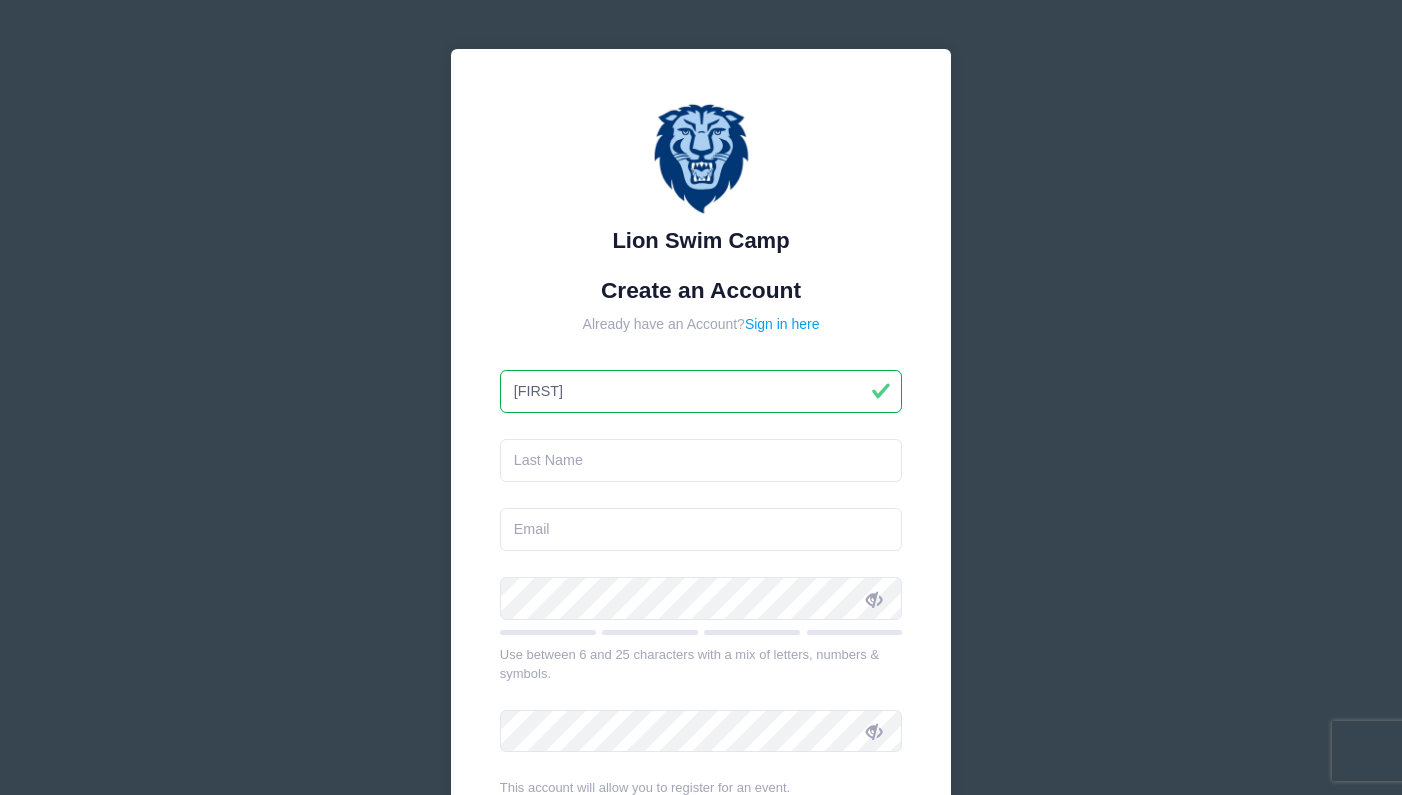 type on "[FIRST]" 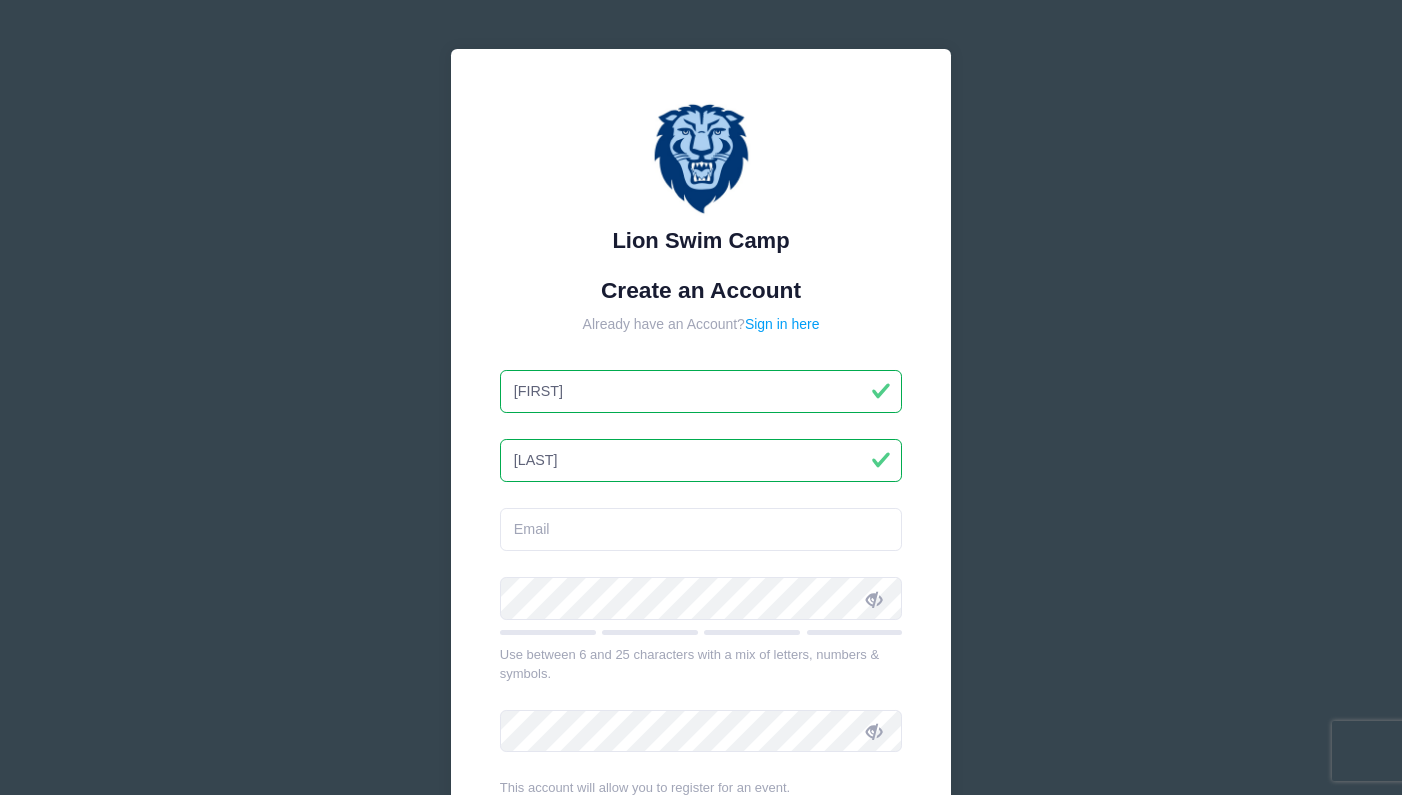 type on "[LAST]" 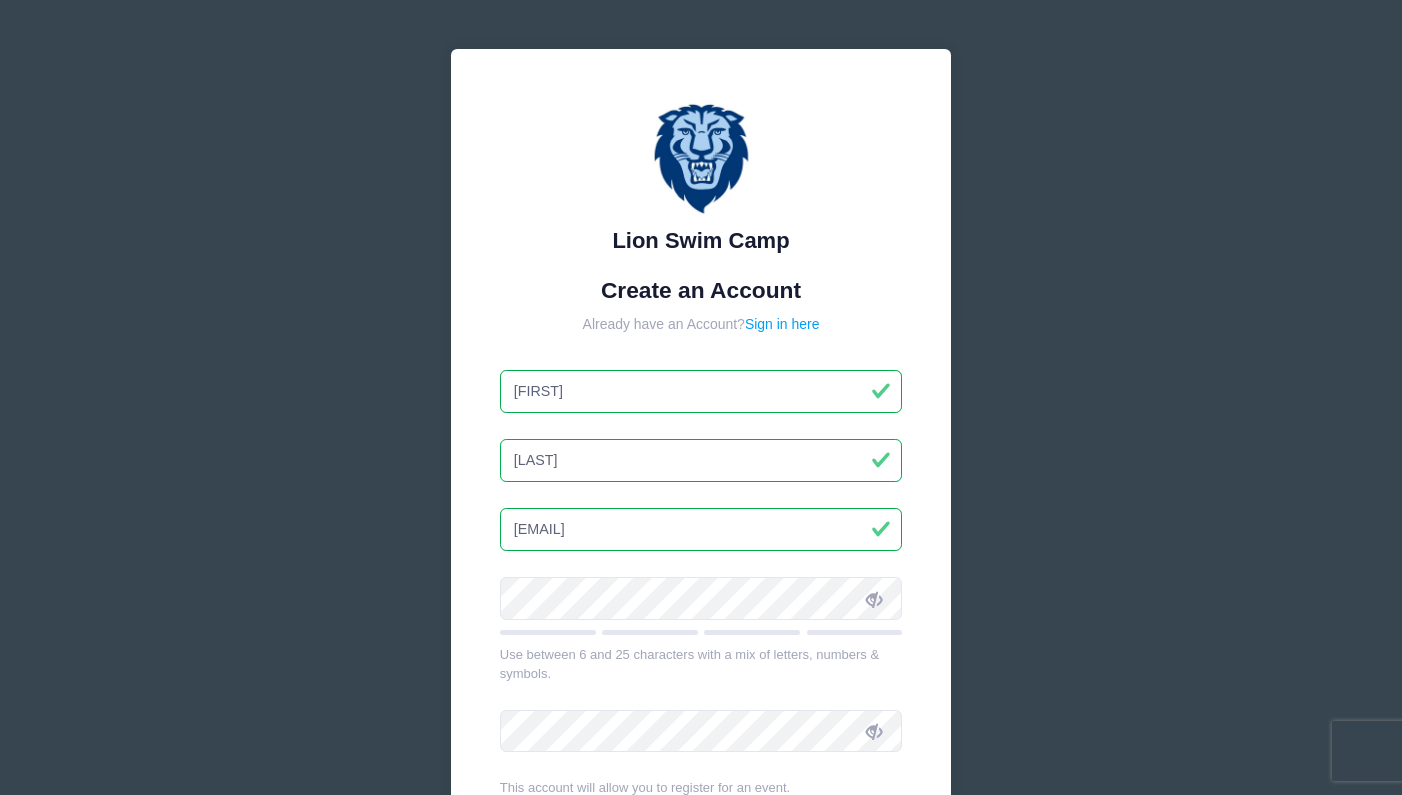 type on "aaronmzack@example.com" 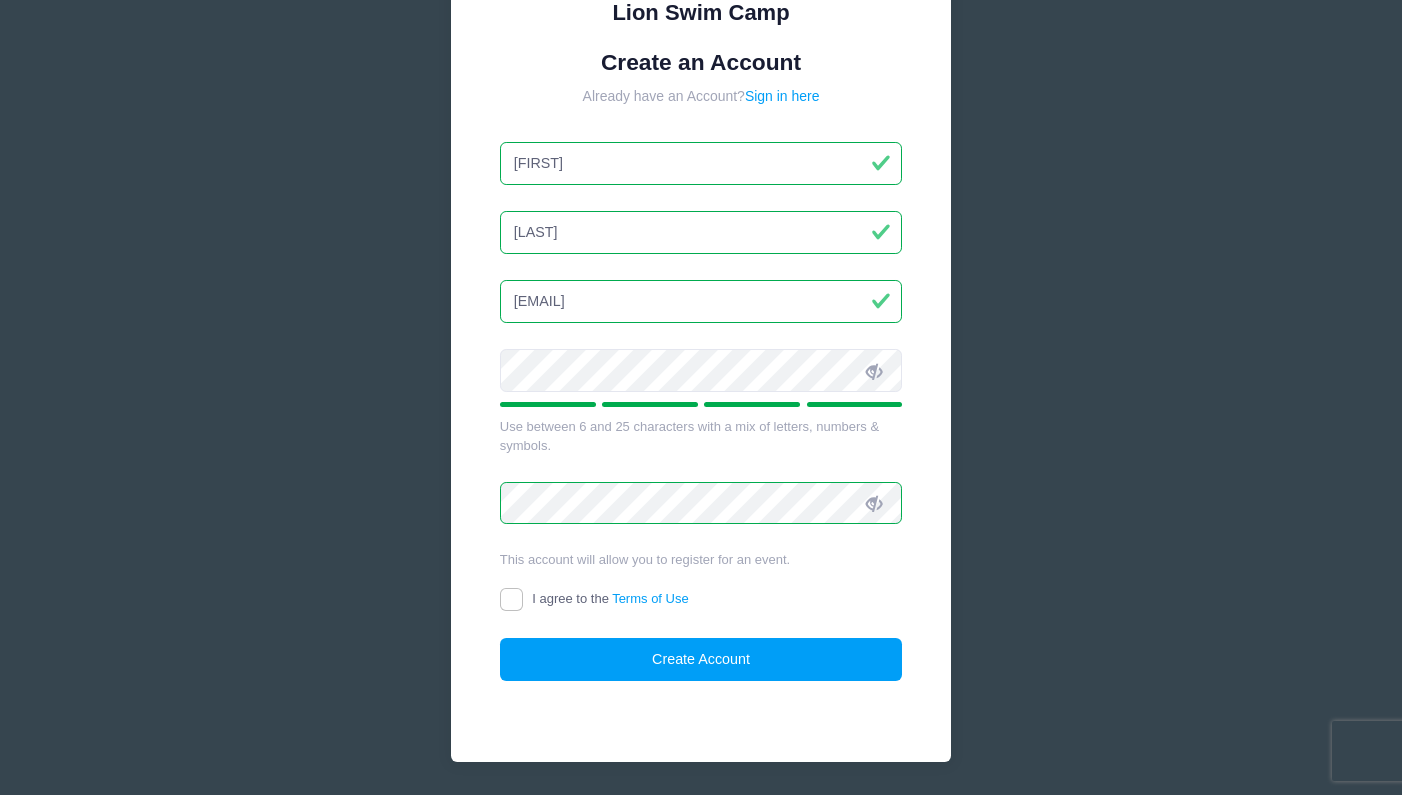 scroll, scrollTop: 253, scrollLeft: 0, axis: vertical 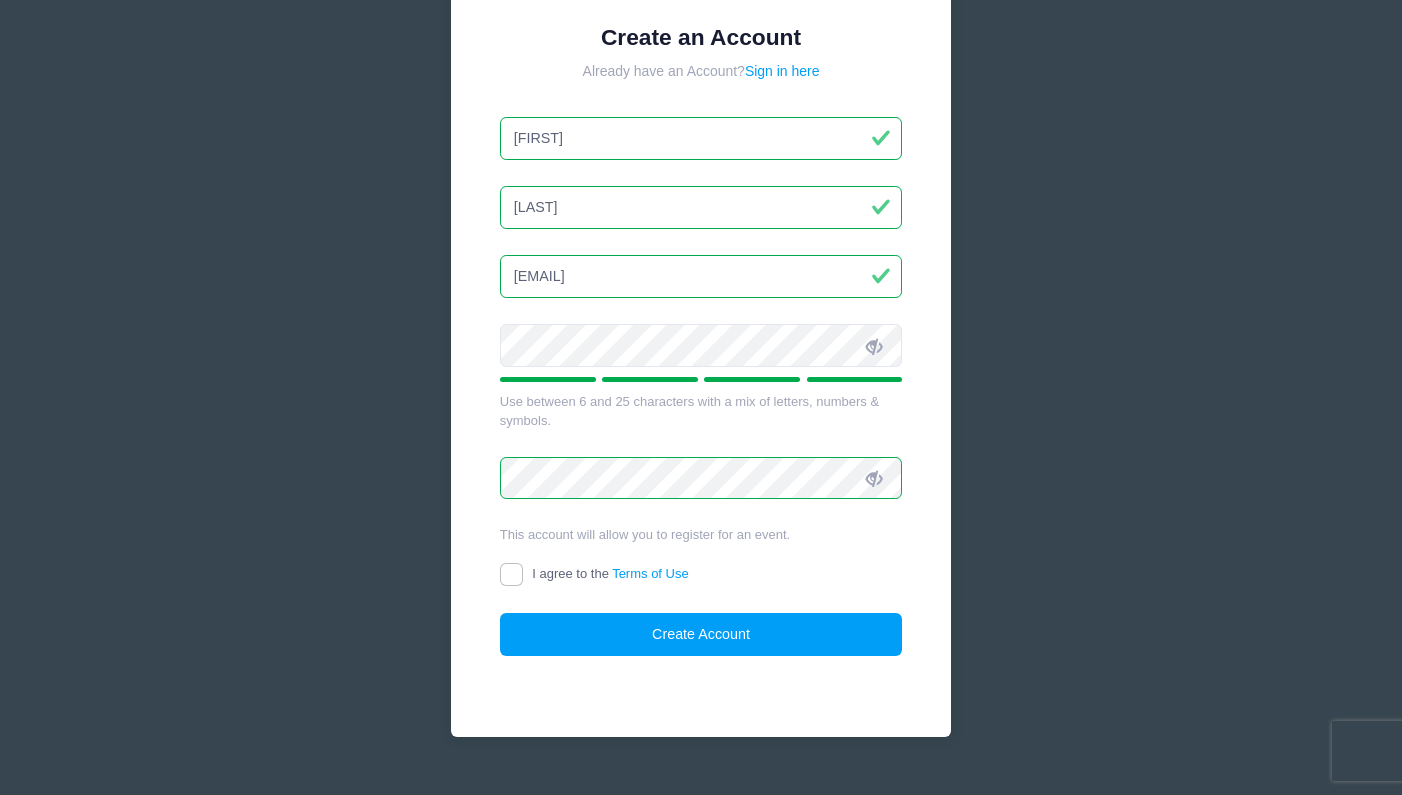 click on "I agree to the
Terms of Use" at bounding box center (511, 574) 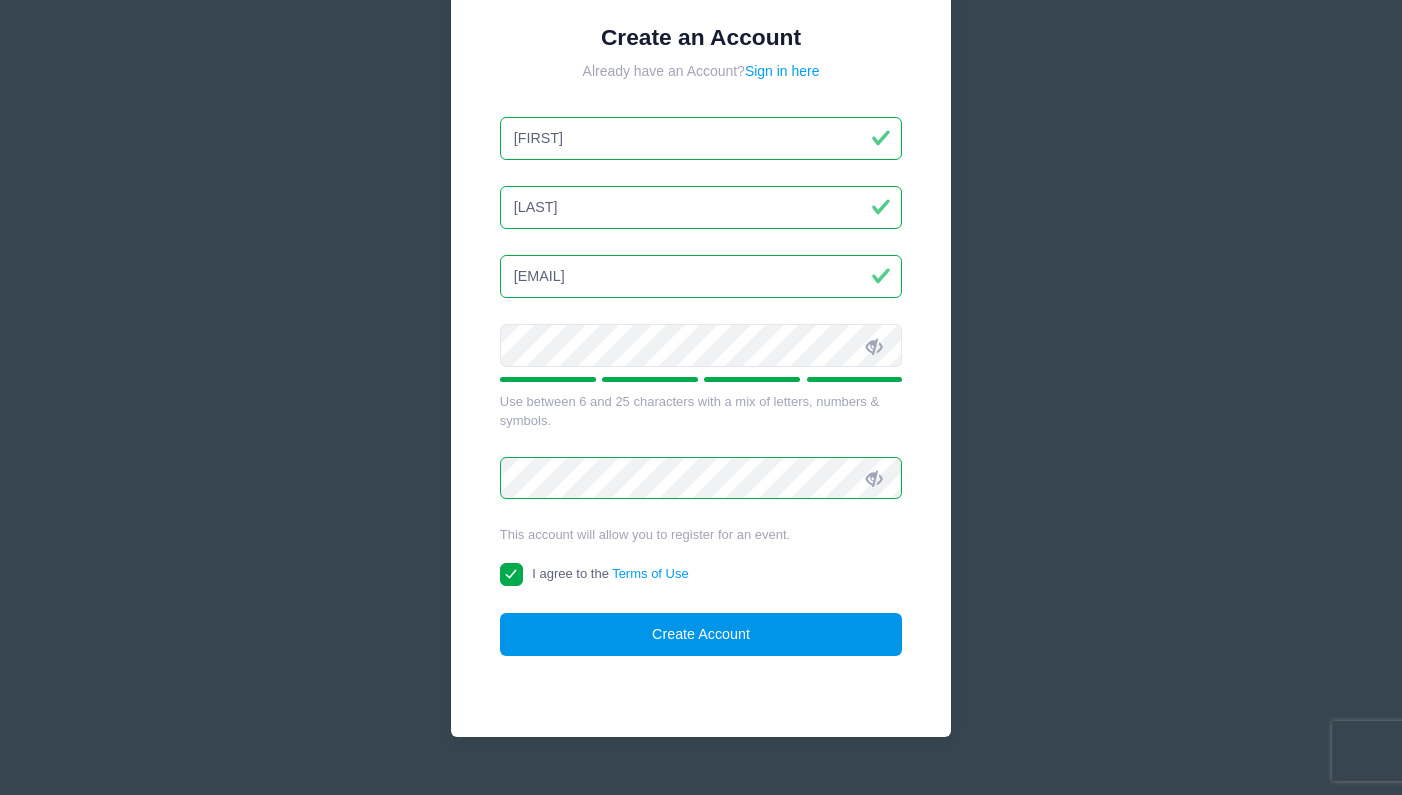 click on "Create Account" at bounding box center (701, 634) 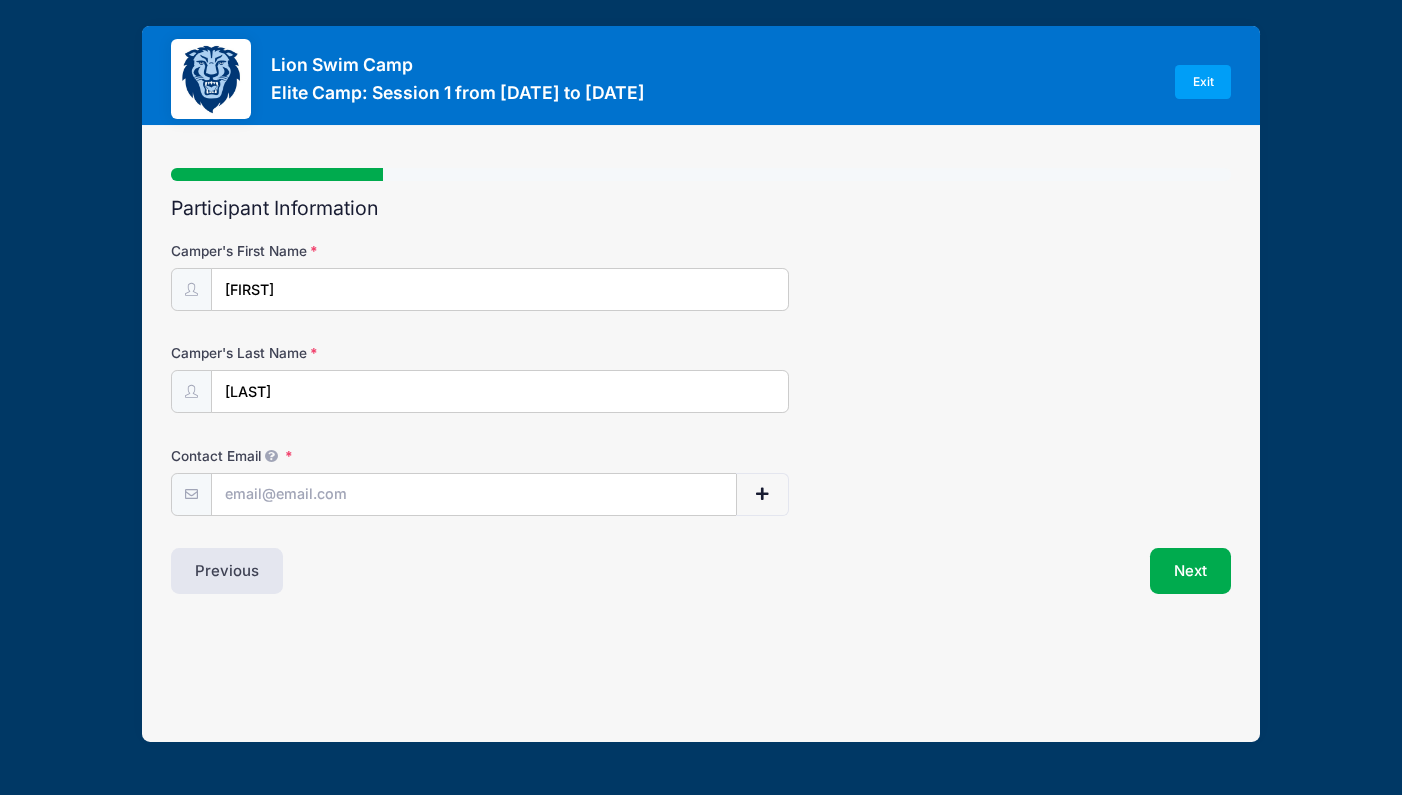 scroll, scrollTop: 0, scrollLeft: 0, axis: both 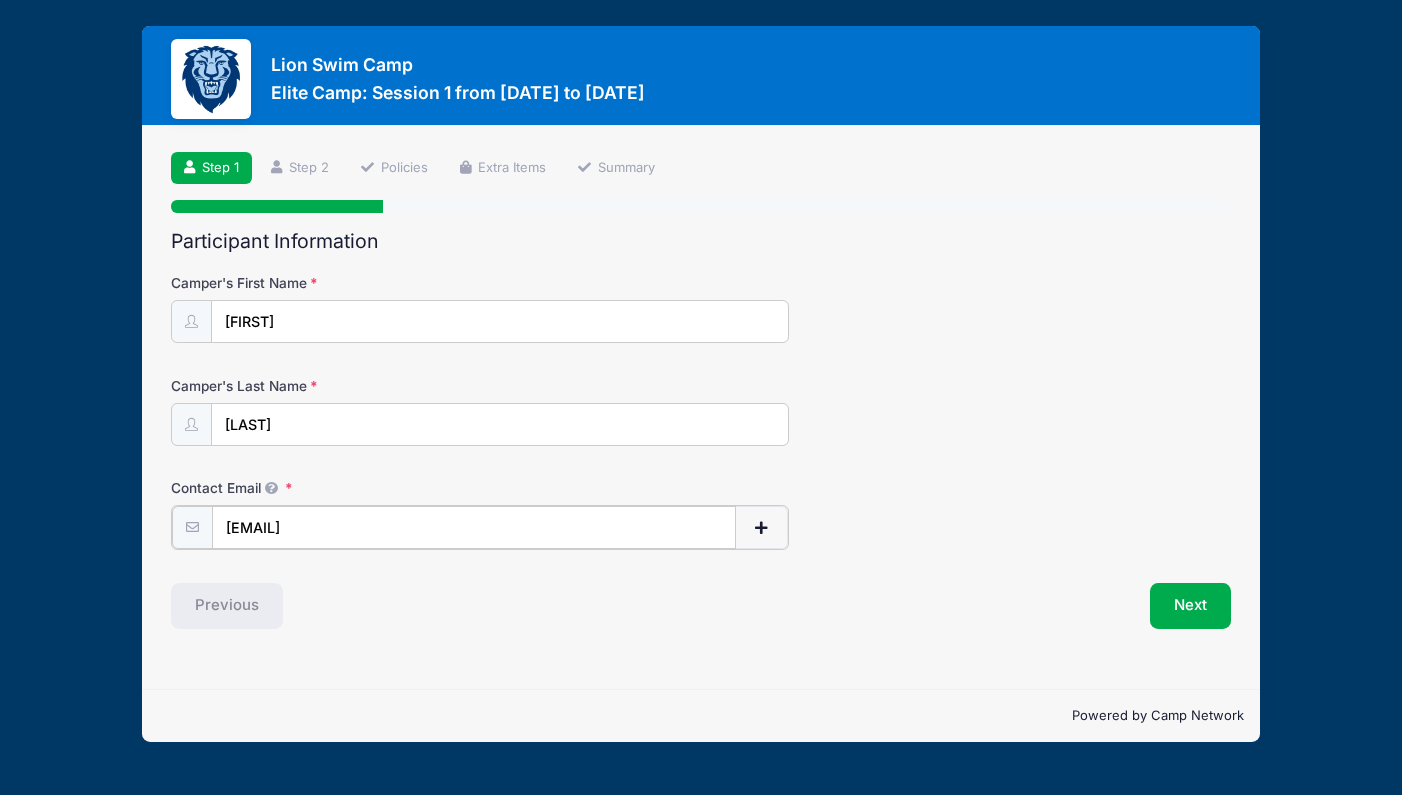 type on "[EMAIL]" 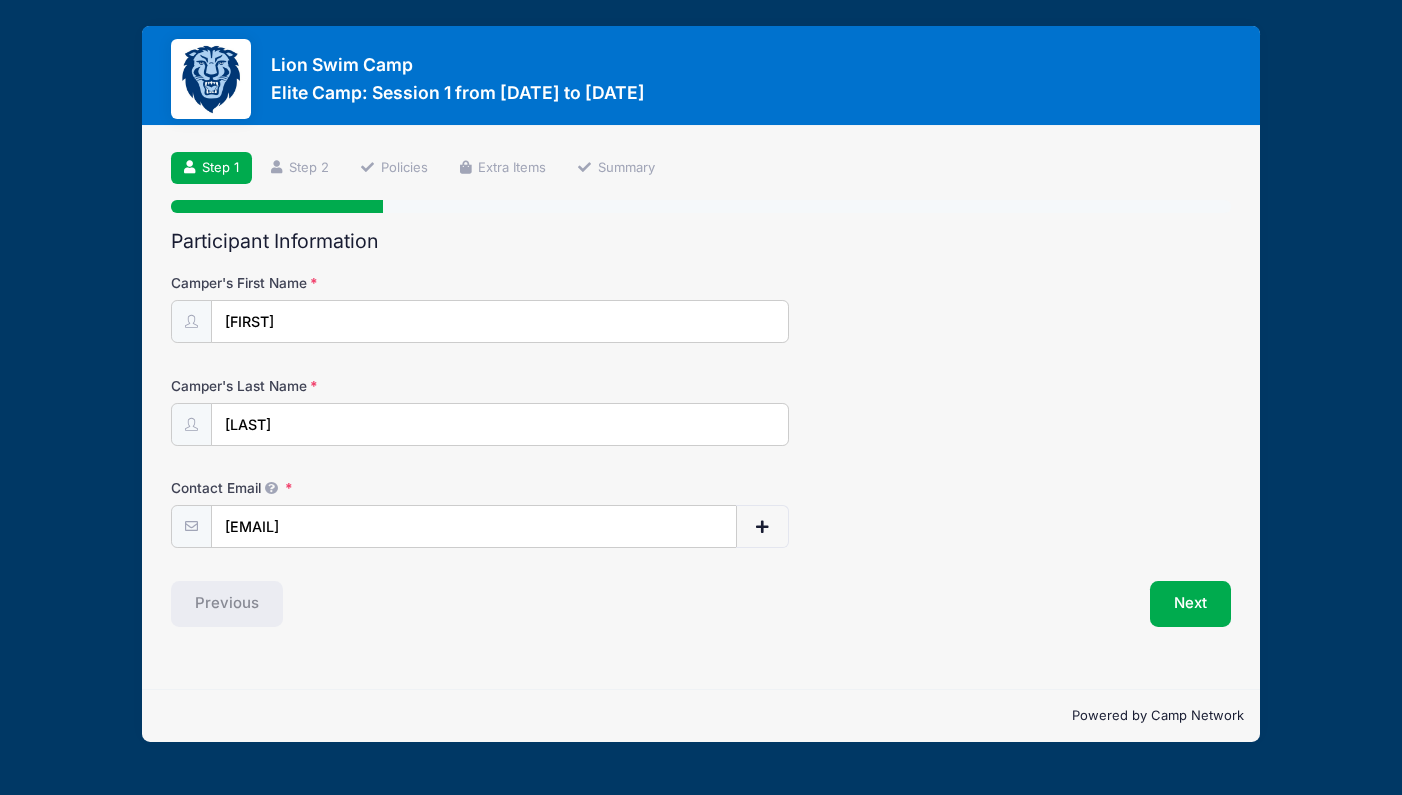 click on "Step  1 /7
Step 1
Step 2
Policies
Extra Items
Summary
Participant Information
Camper's First Name
Nate
Camper's Last Name
Broom
Contact Email                     NN" at bounding box center [701, 407] 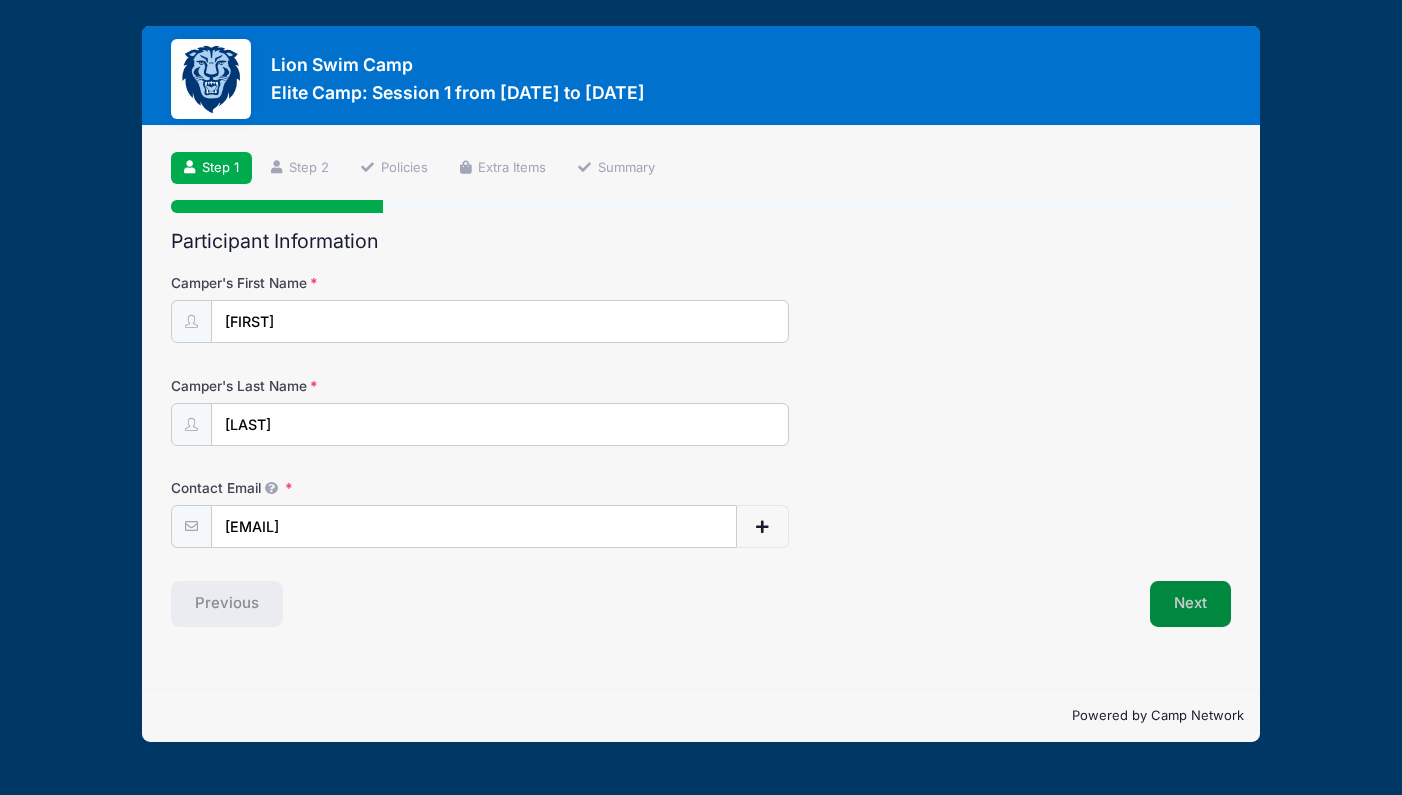 click on "Next" at bounding box center [1190, 604] 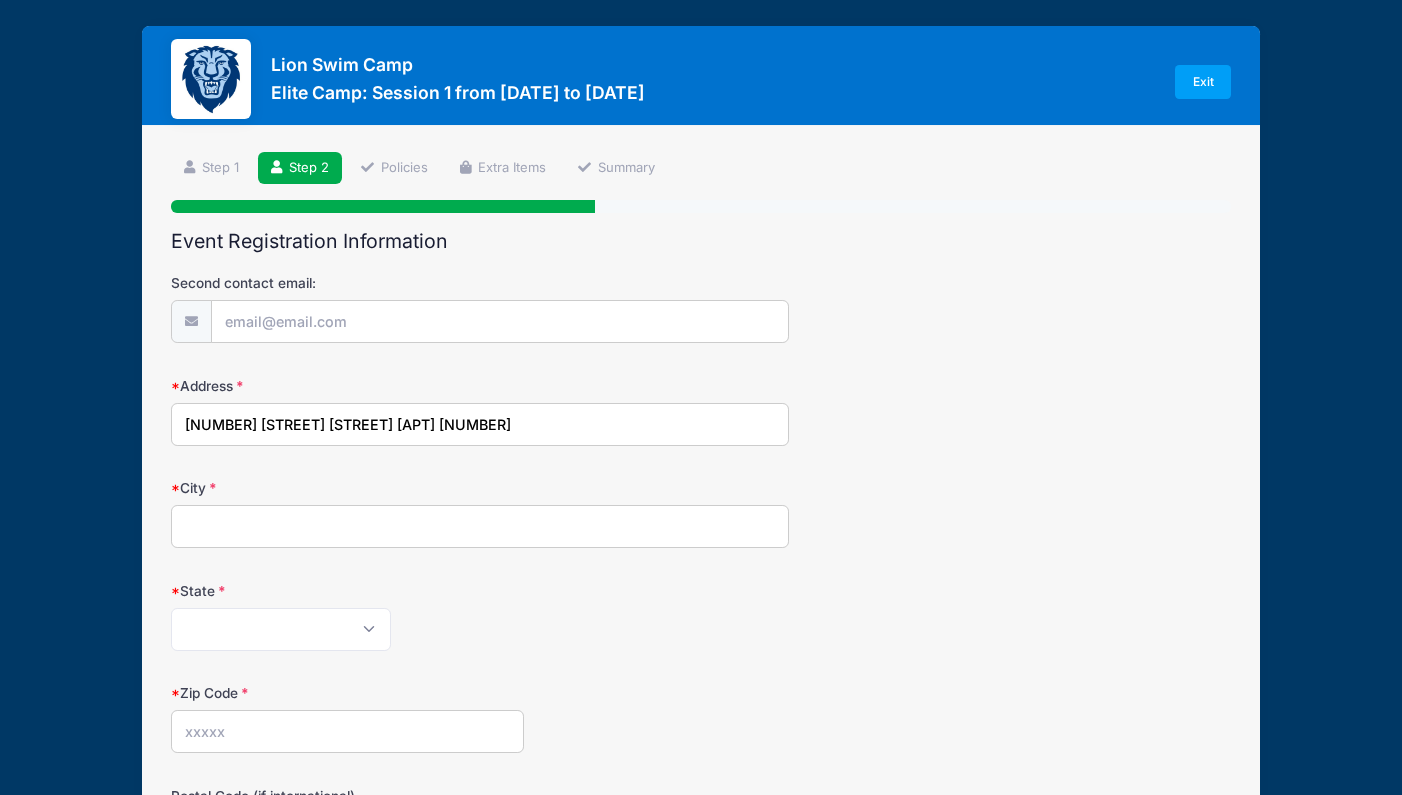 type on "245 east 63rd st apt 618" 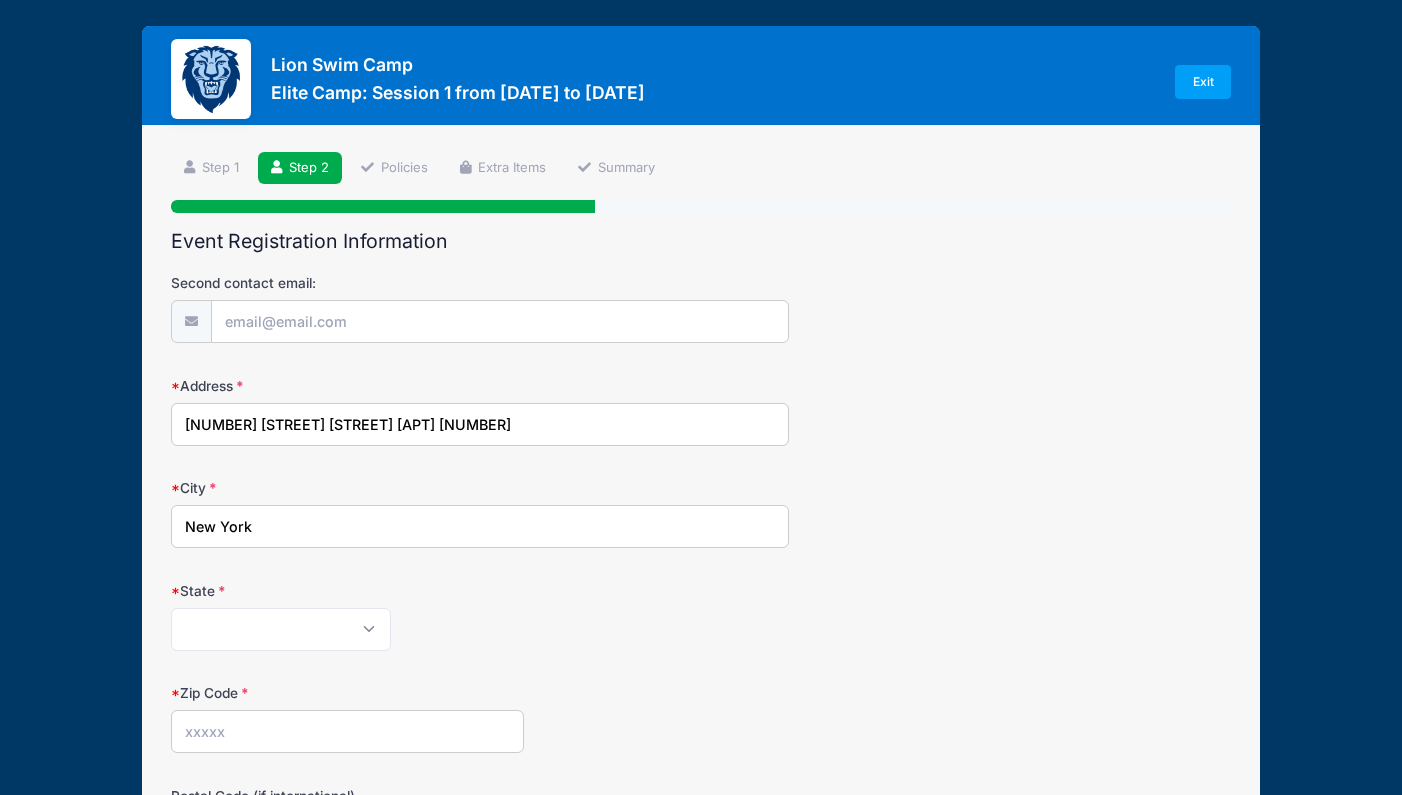 type on "New York" 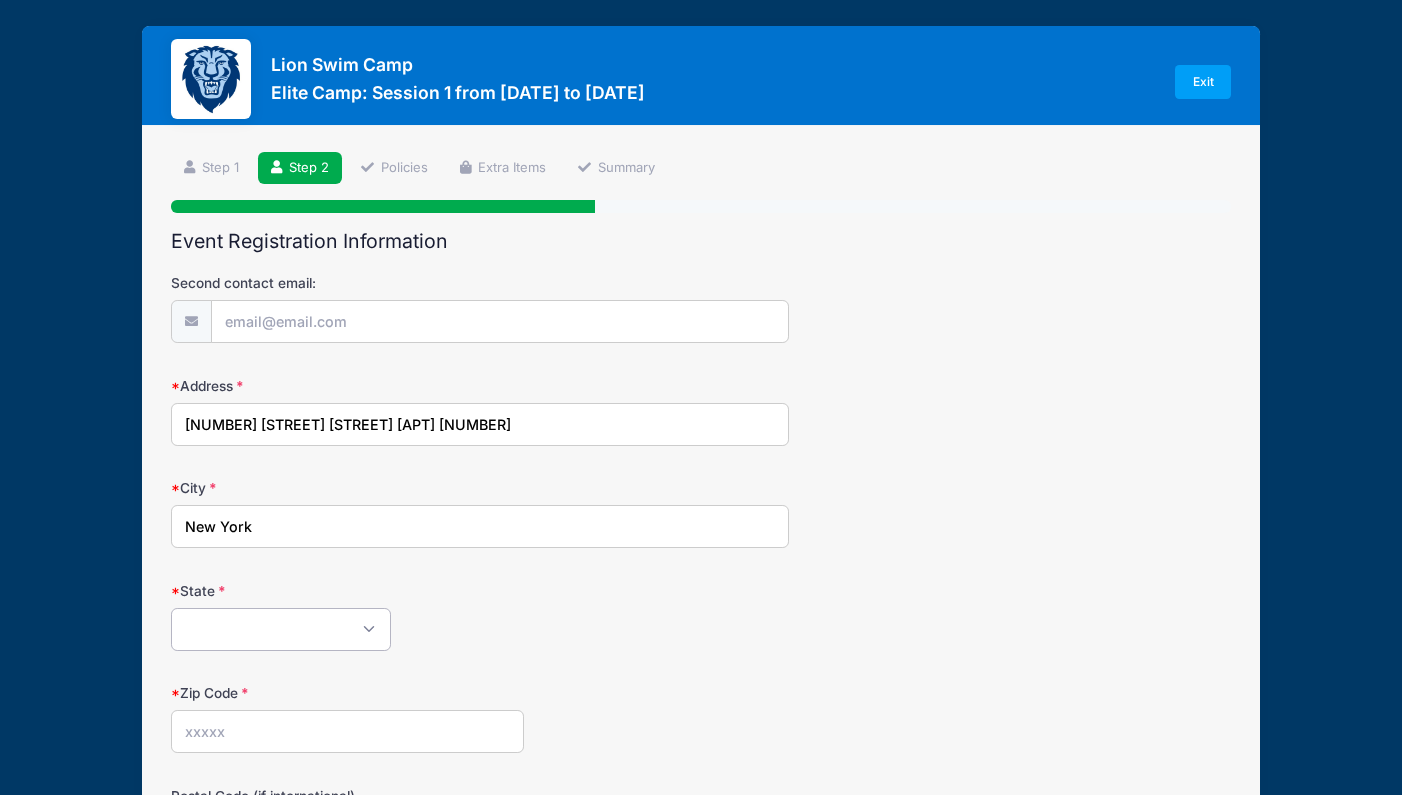 select on "NY" 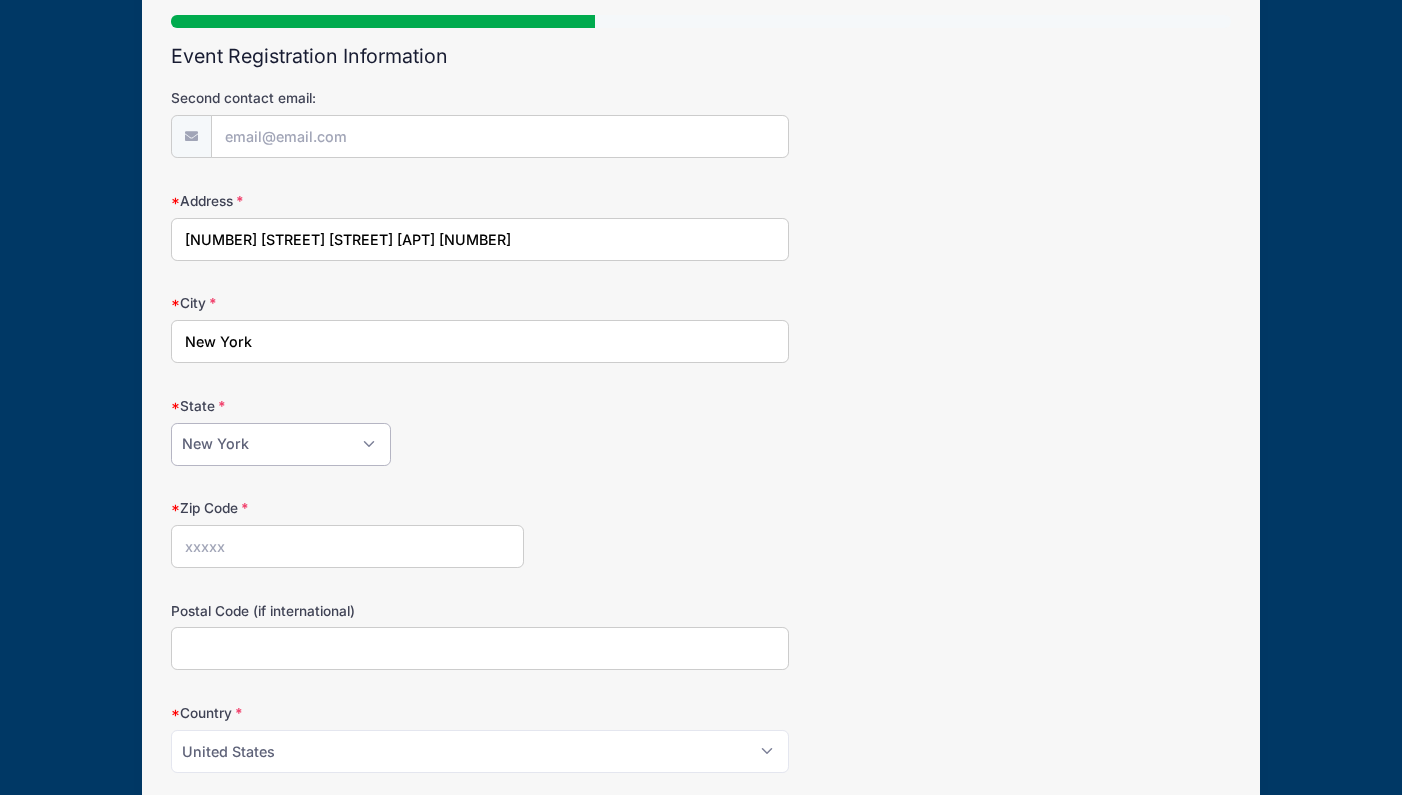 scroll, scrollTop: 219, scrollLeft: 0, axis: vertical 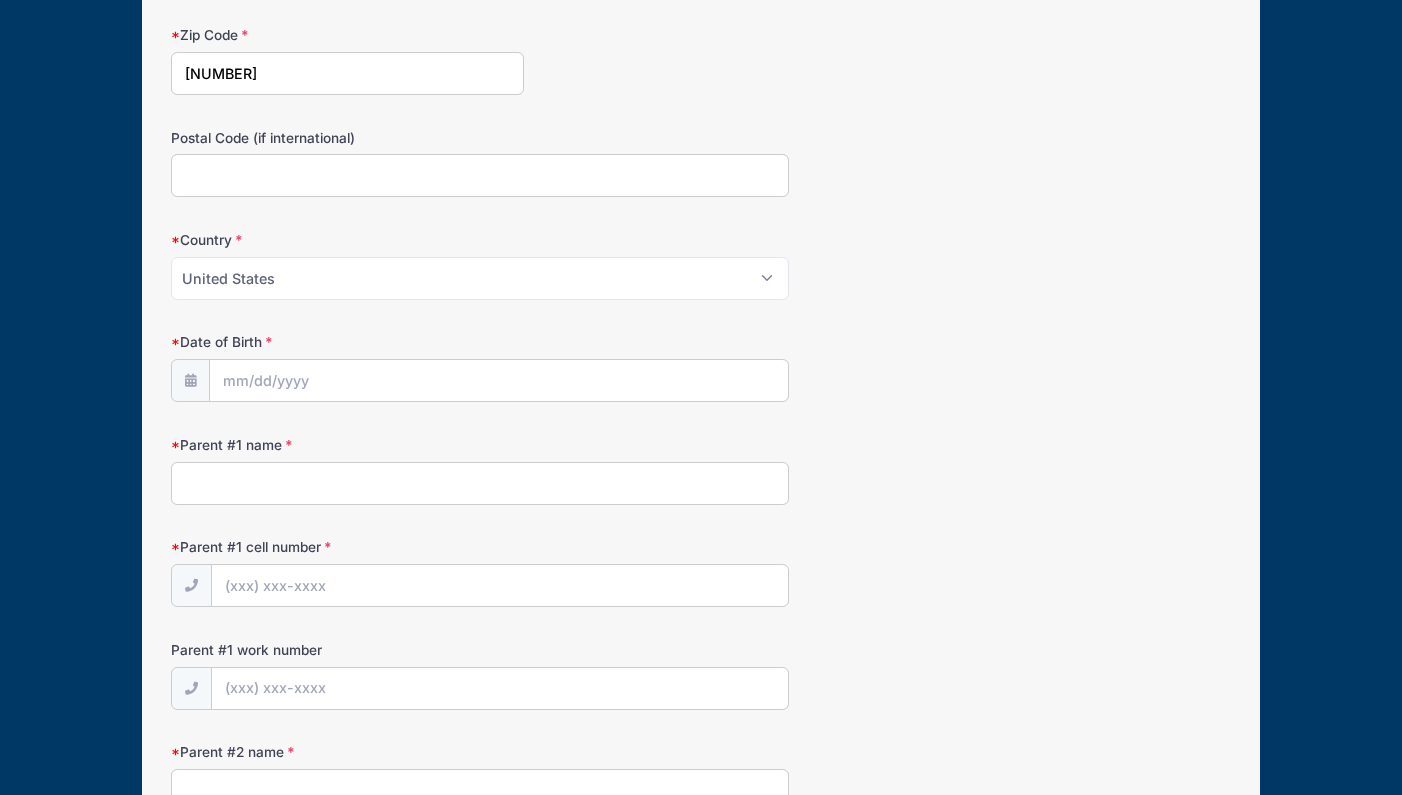 type on "10065" 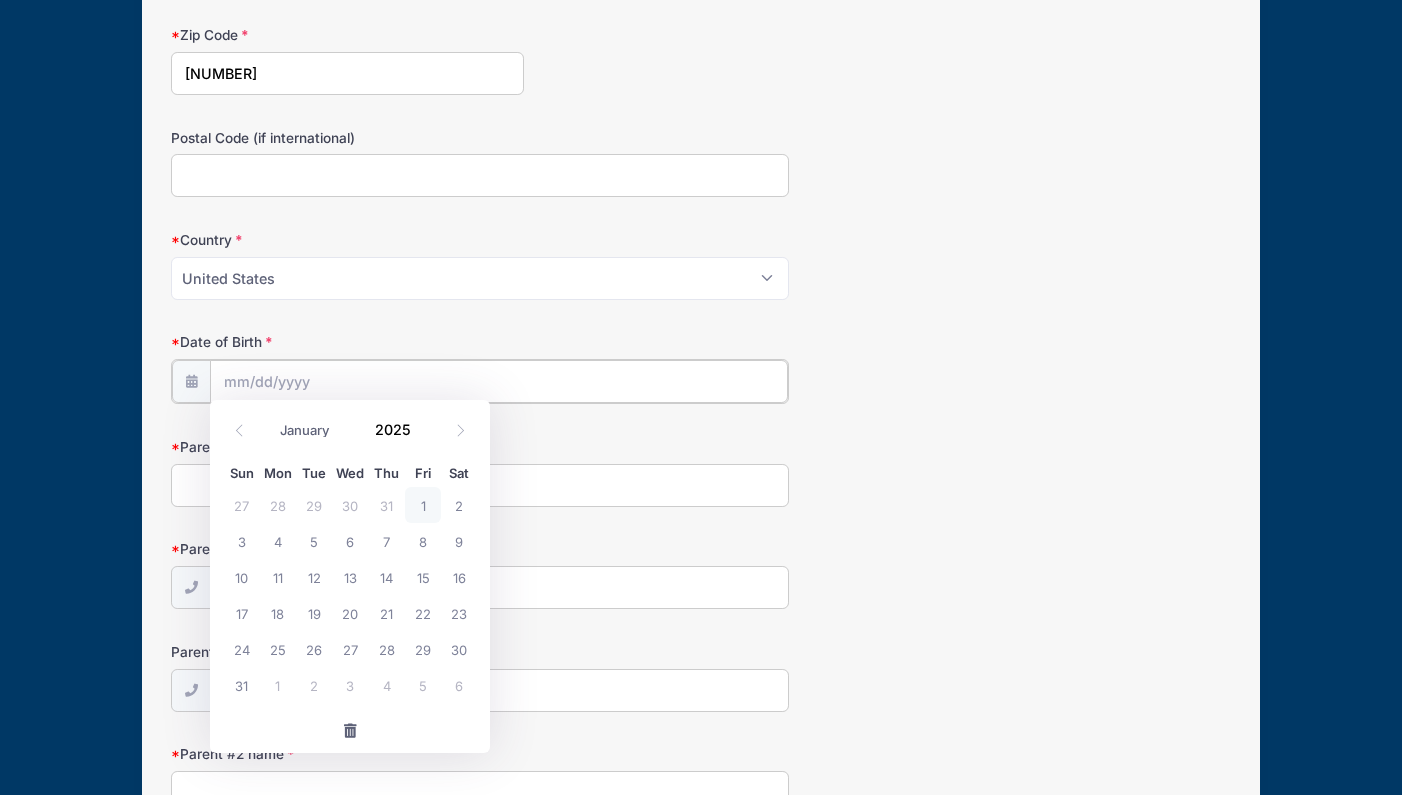 click on "Date of Birth" at bounding box center [499, 381] 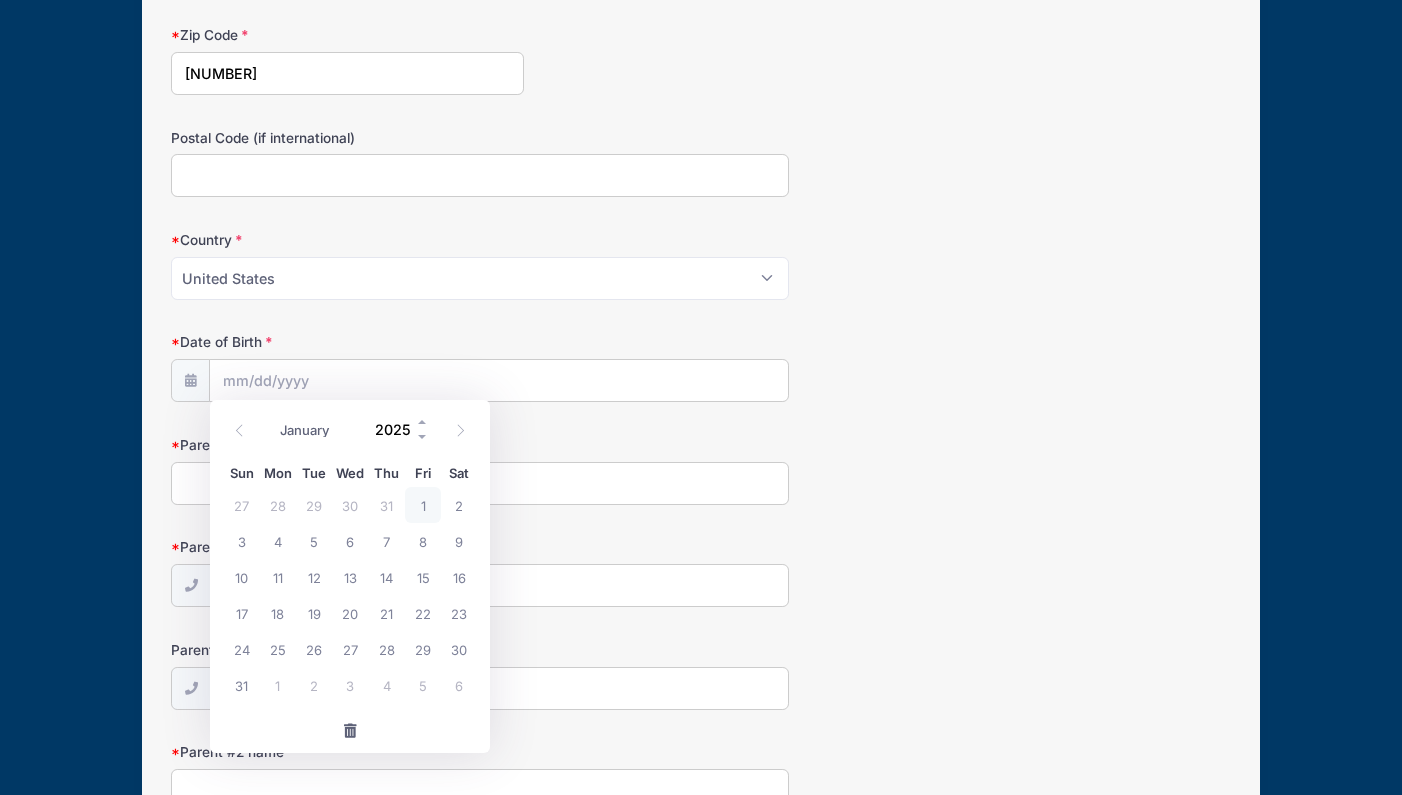click on "2025" at bounding box center [397, 429] 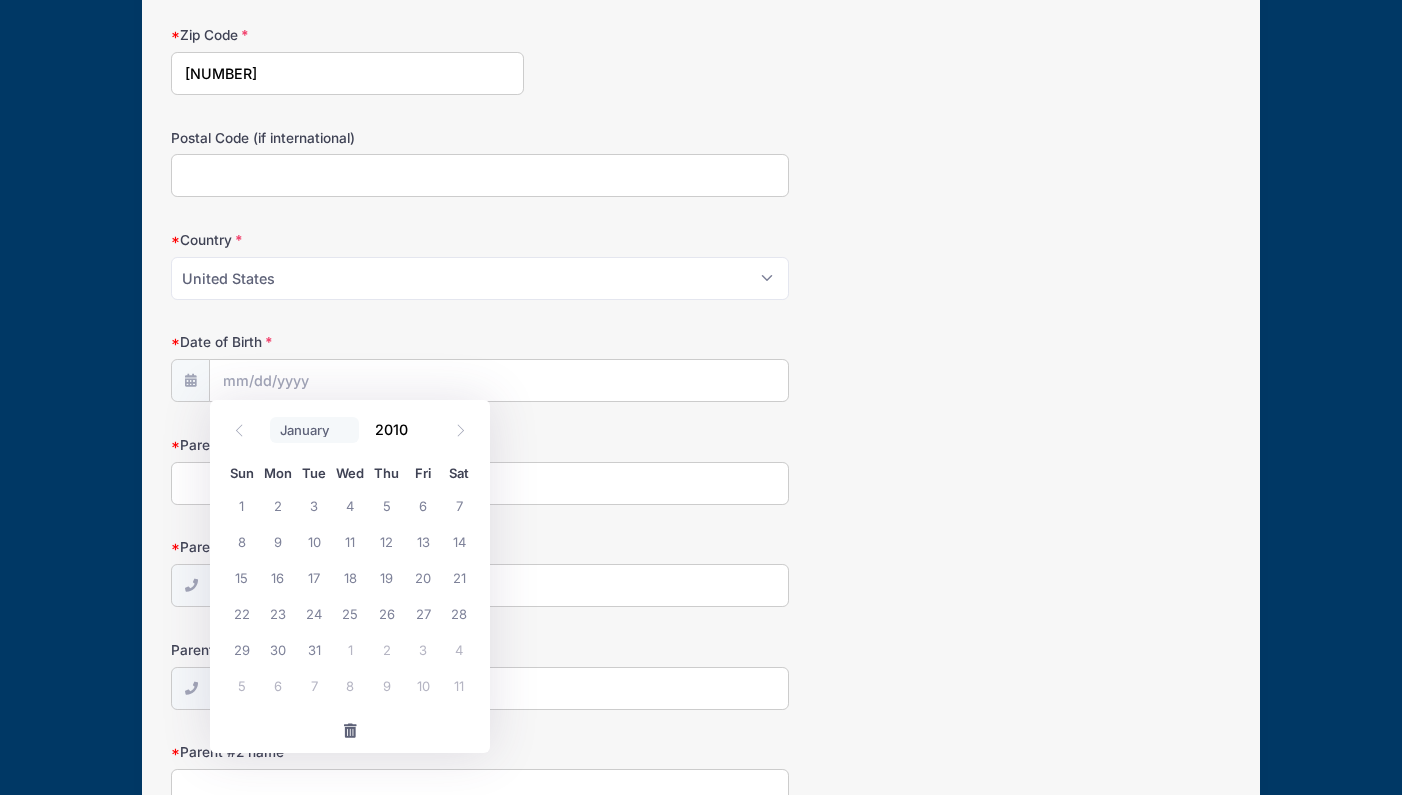 type on "2010" 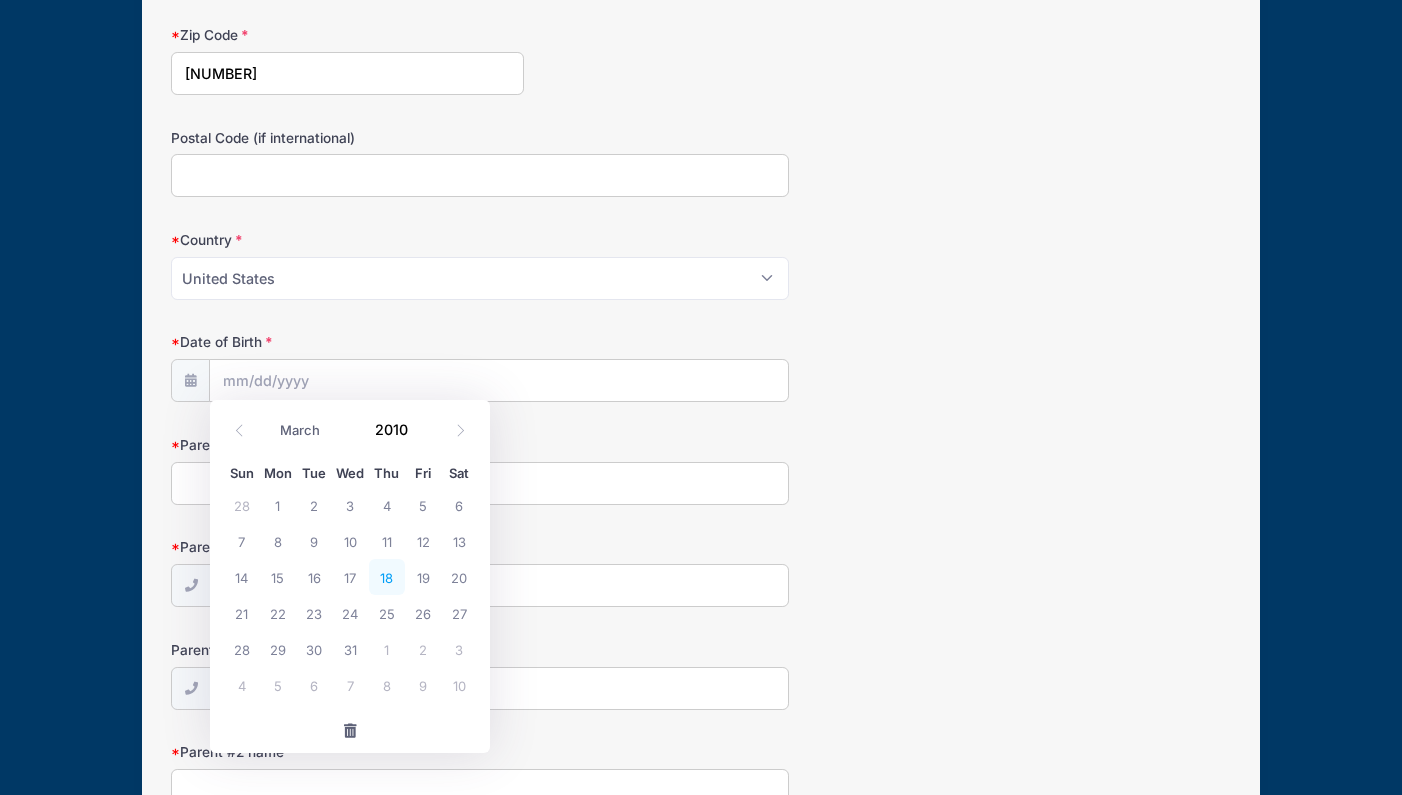 click on "18" at bounding box center [387, 577] 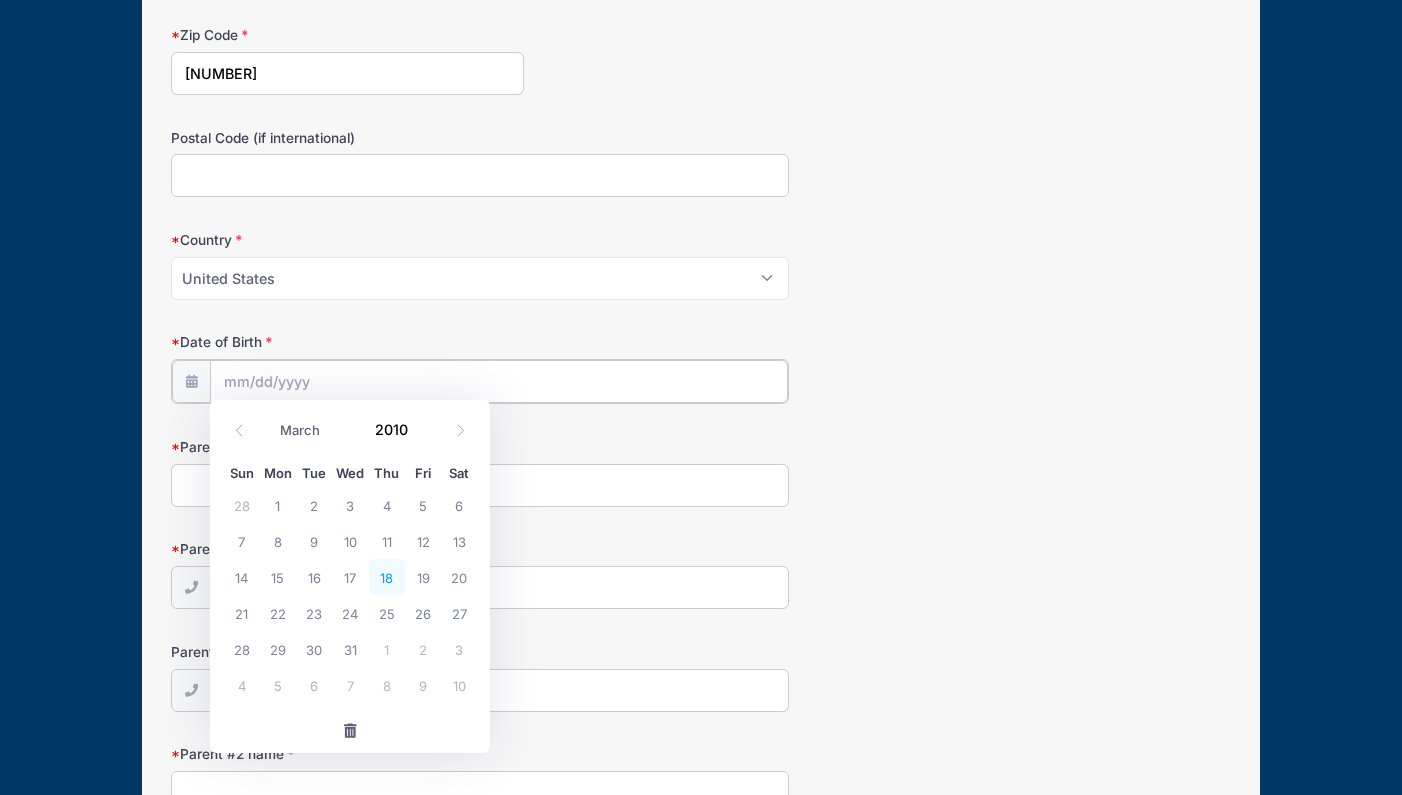 type on "03/18/2010" 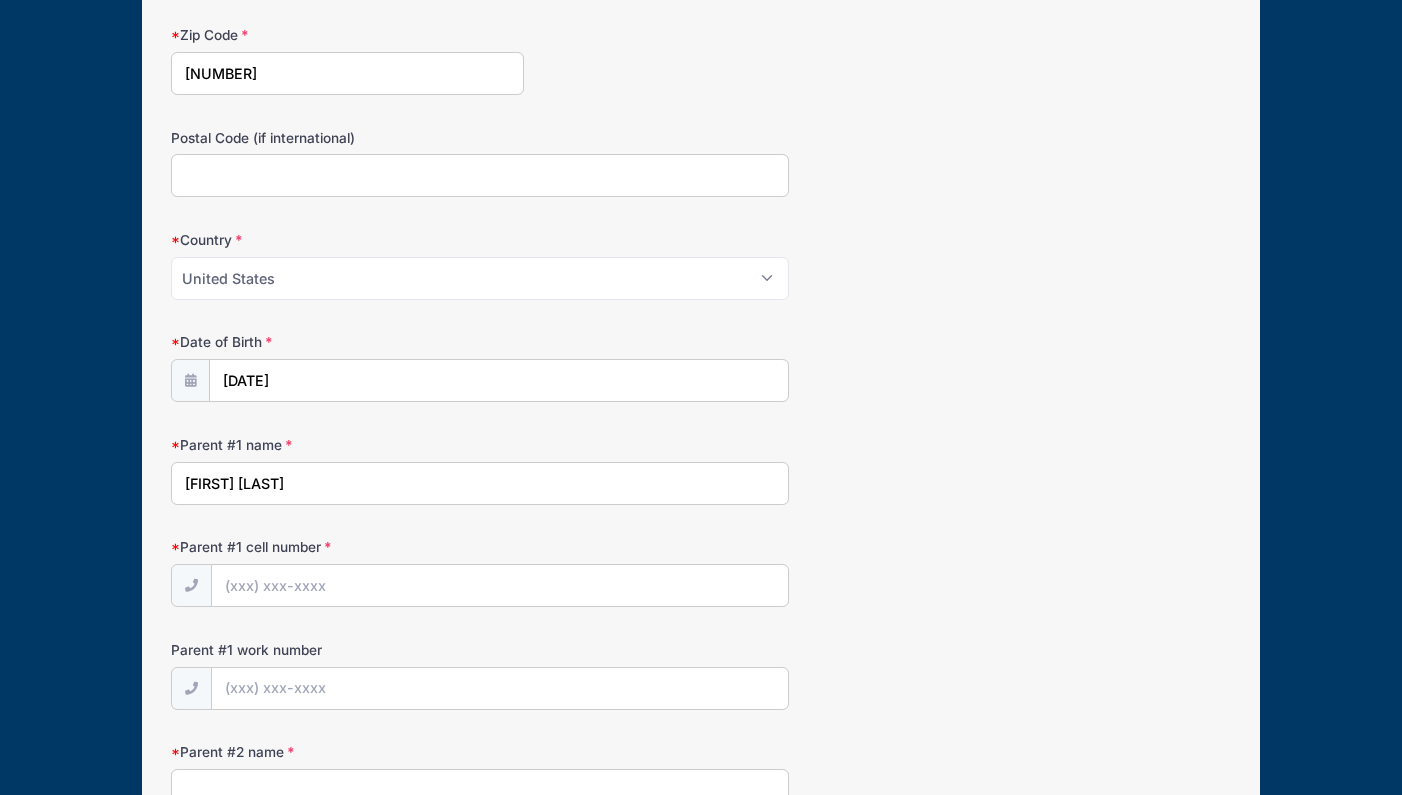 type on "Aaron Zack" 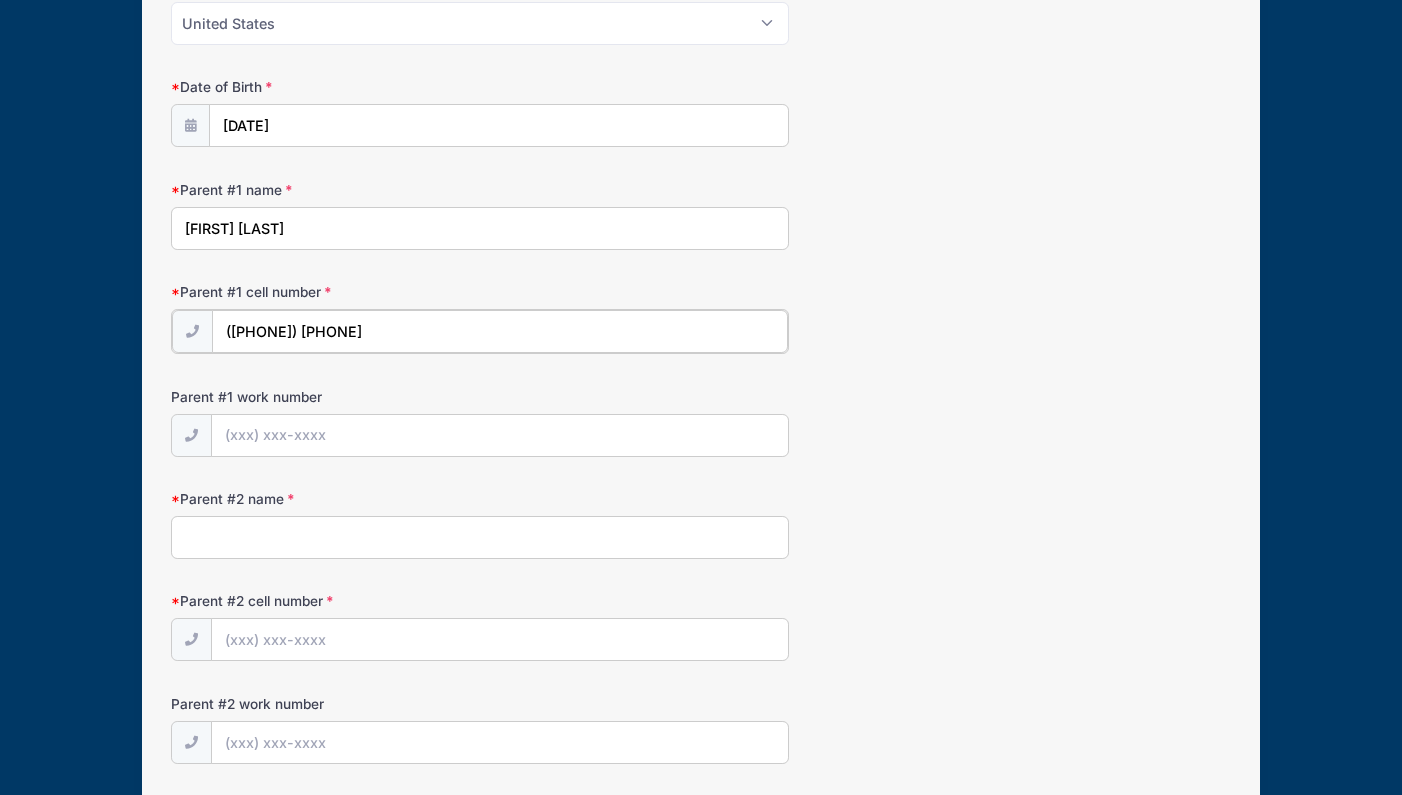 scroll, scrollTop: 917, scrollLeft: 0, axis: vertical 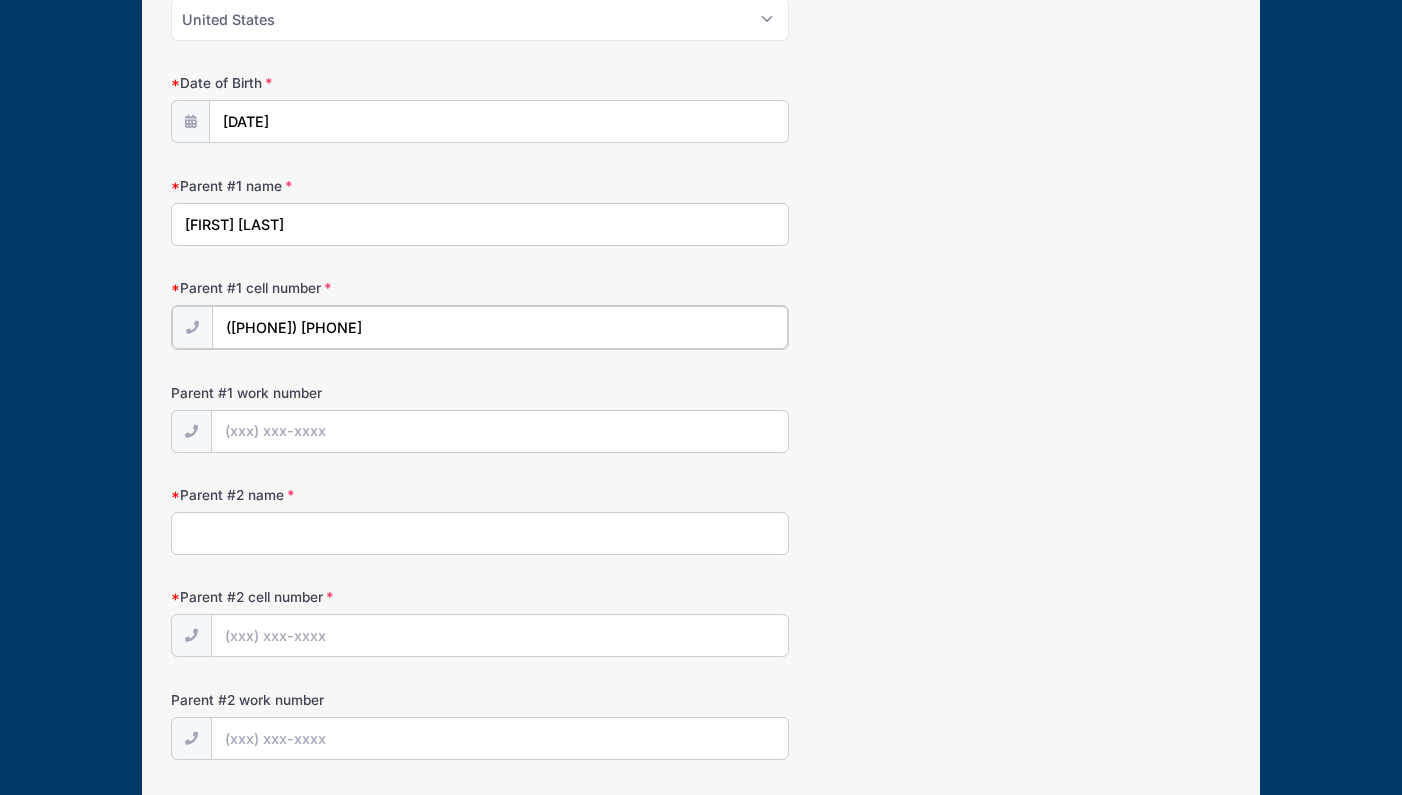 type on "(917) 583-4852" 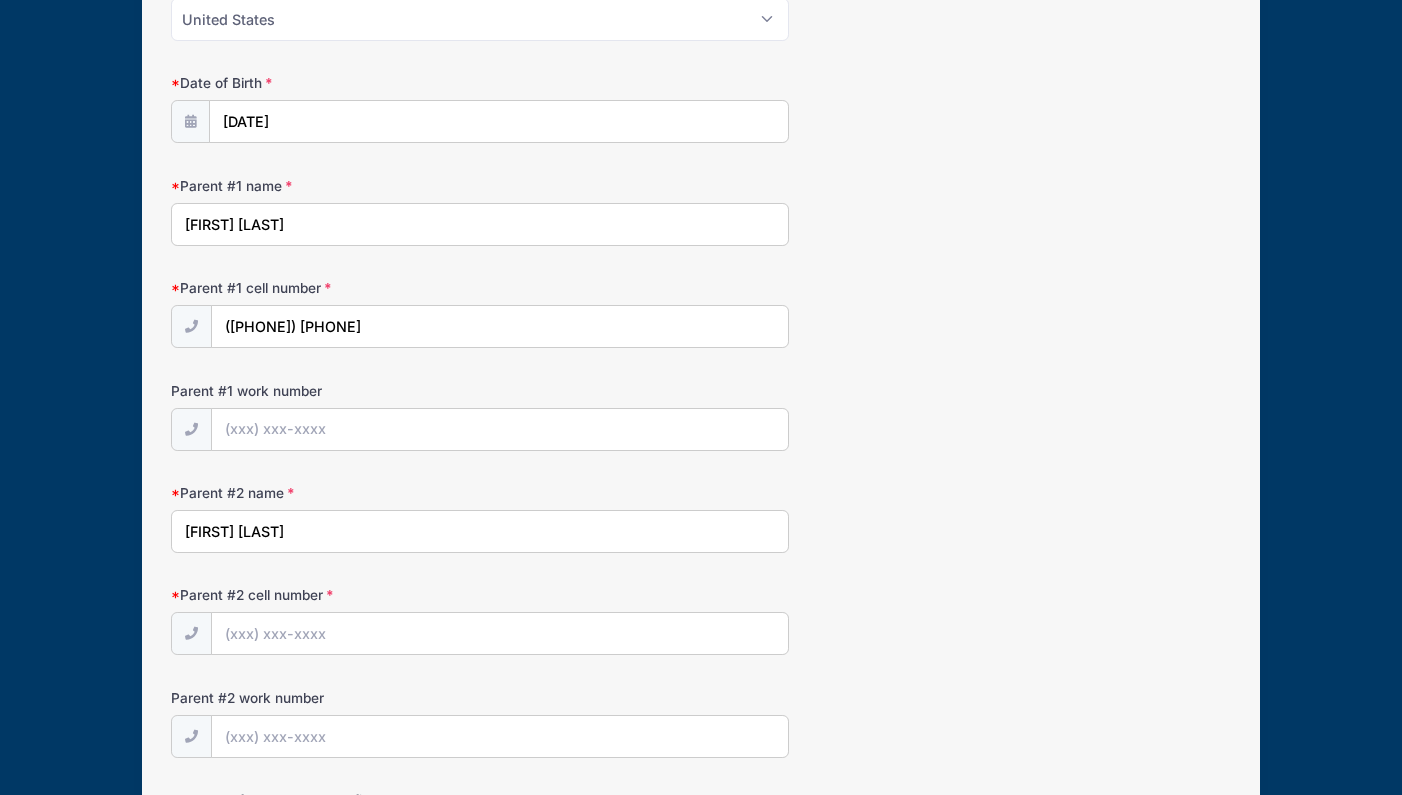 type on "Amelia Zack" 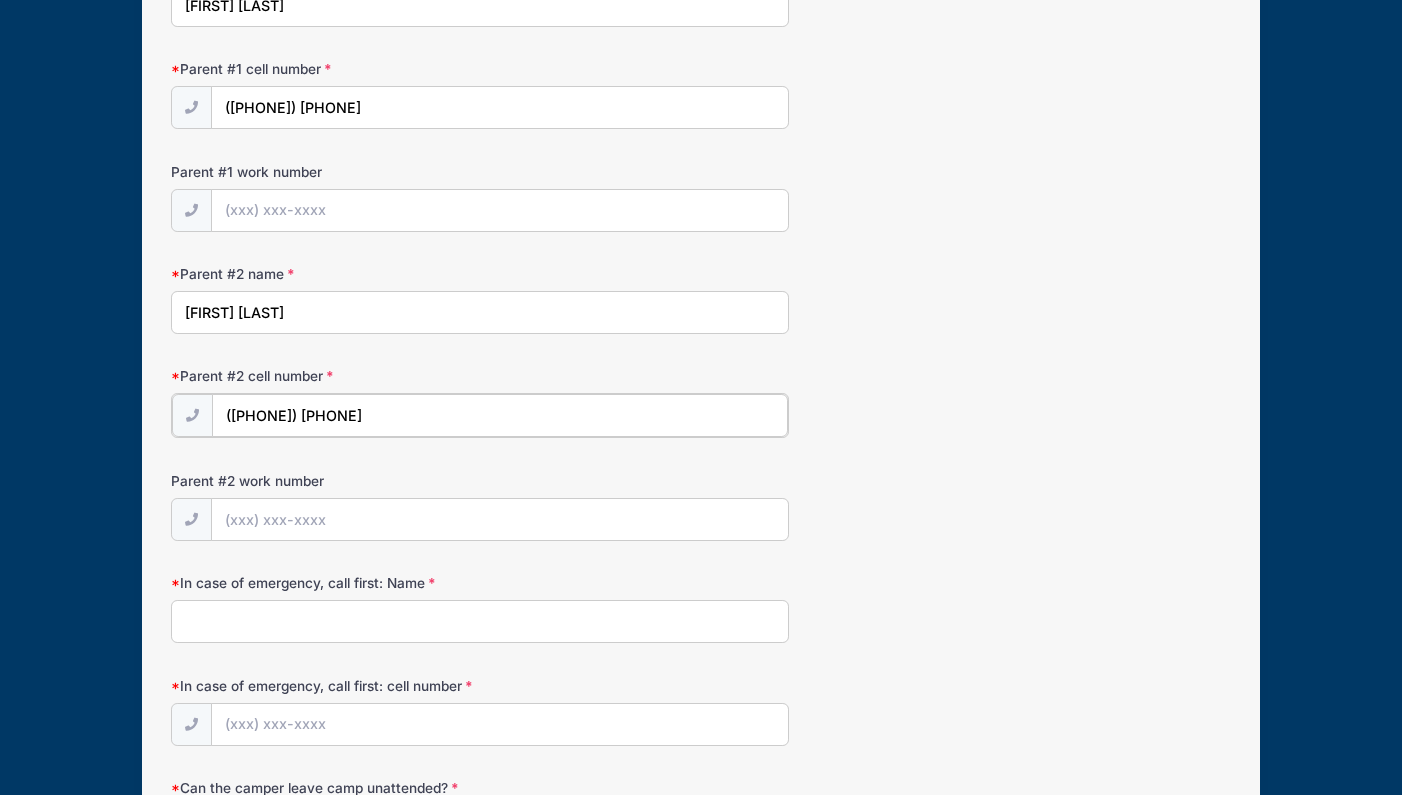 scroll, scrollTop: 1140, scrollLeft: 0, axis: vertical 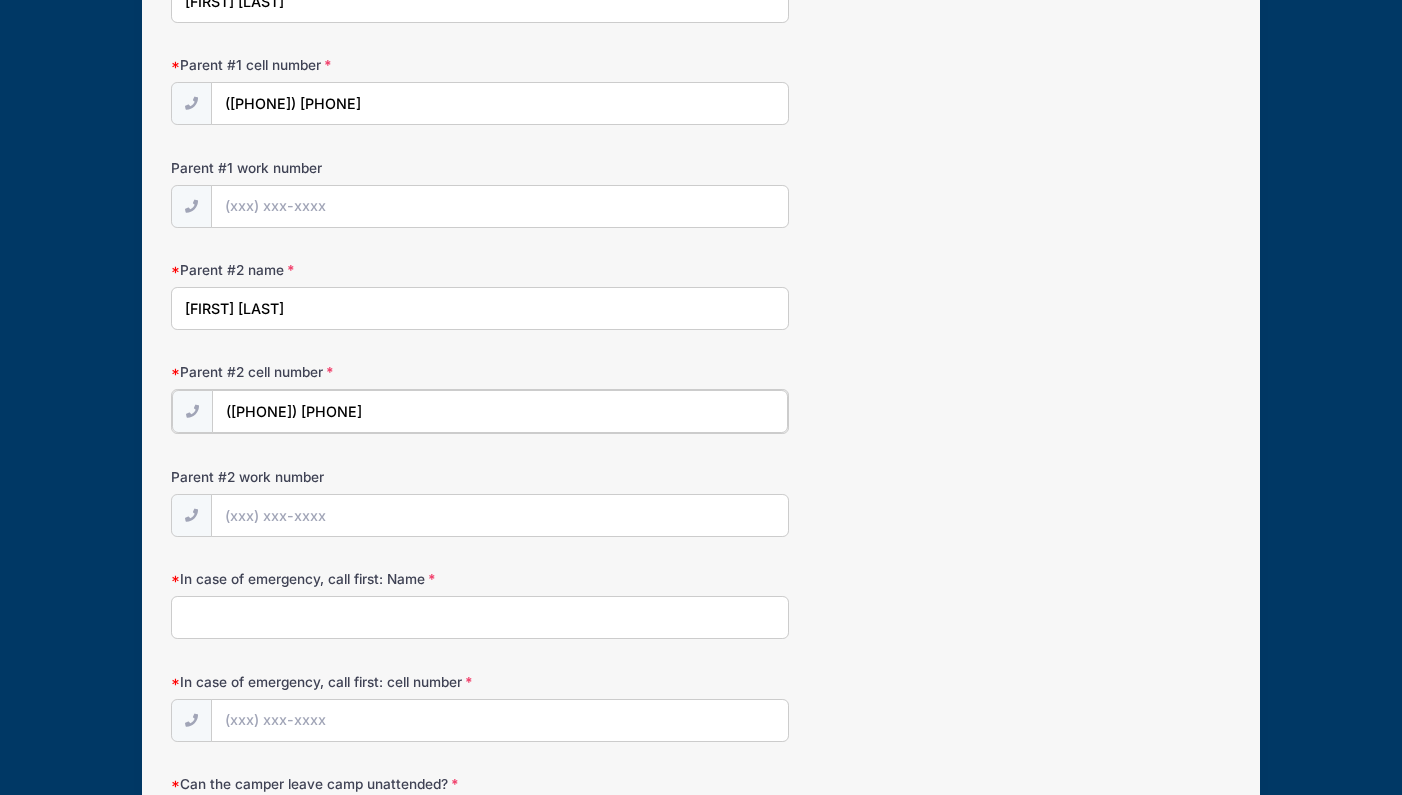 type on "(256) 479-1874" 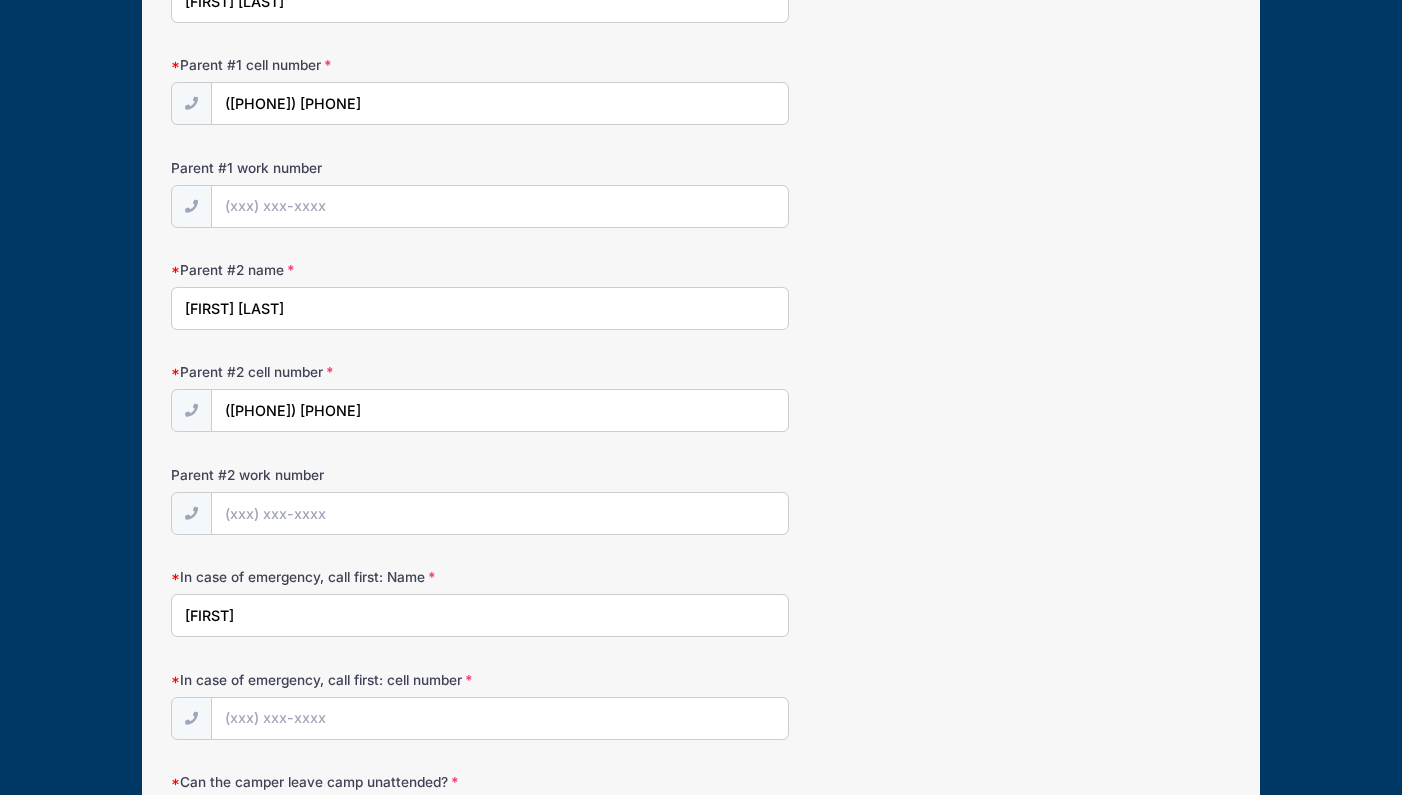 type on "Amelia" 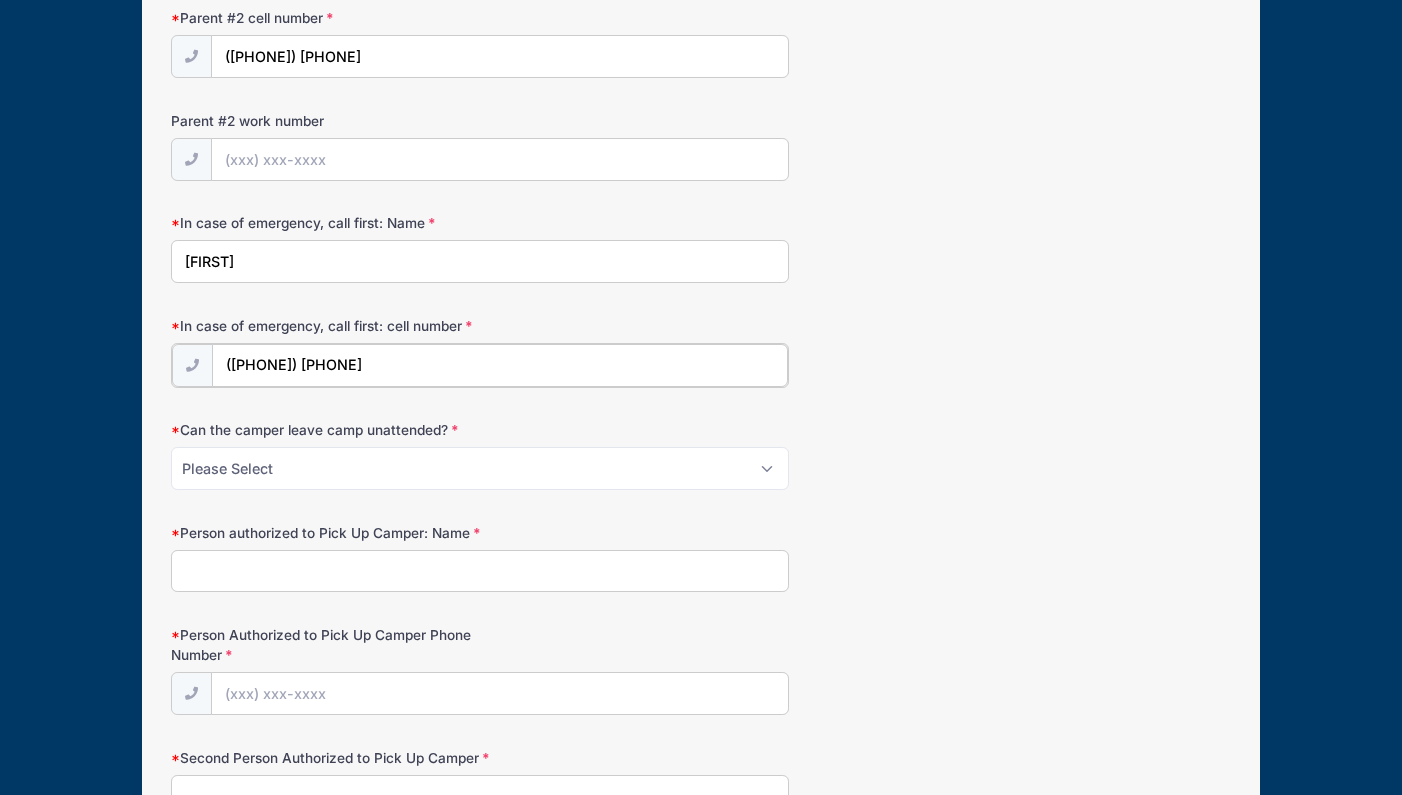 scroll, scrollTop: 1504, scrollLeft: 0, axis: vertical 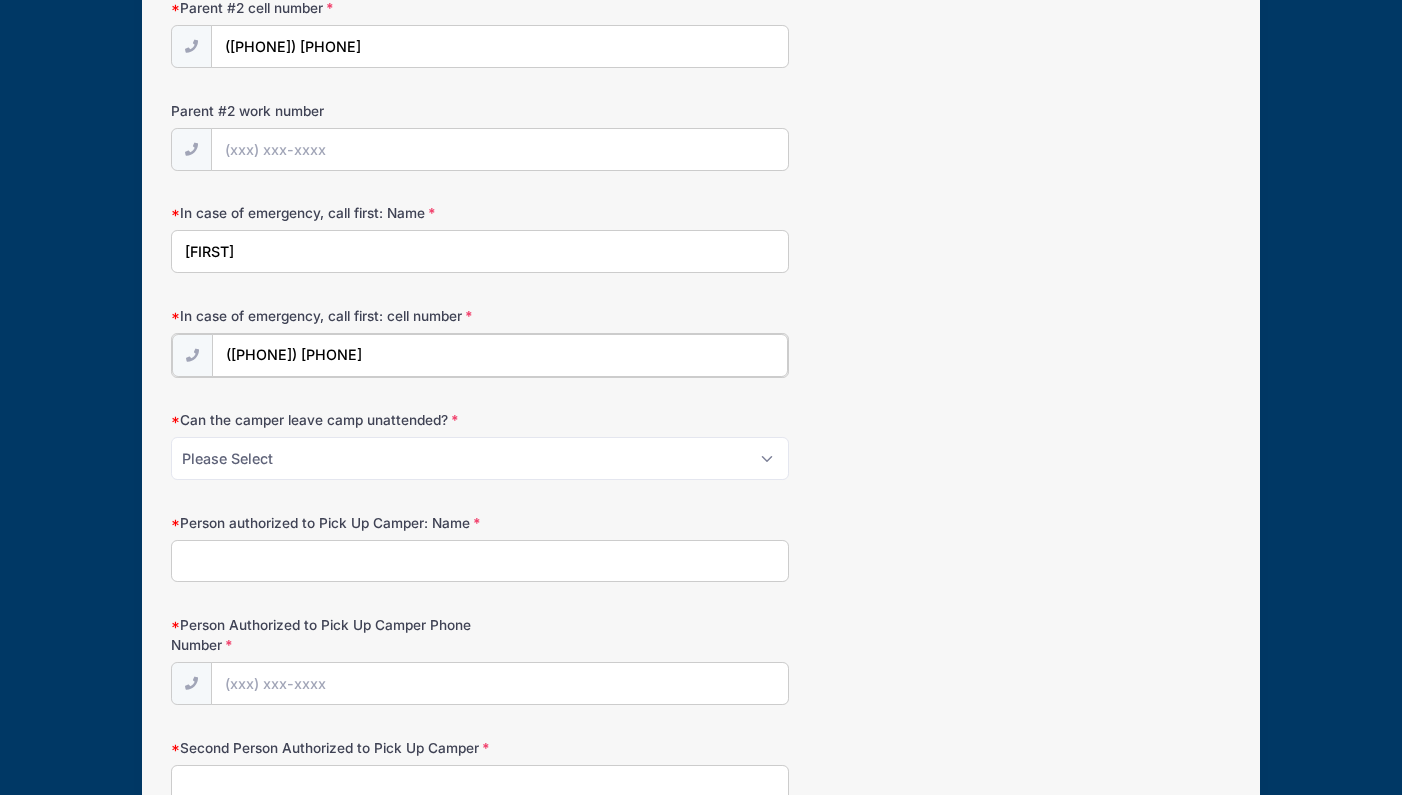 type on "(256) 479-1874" 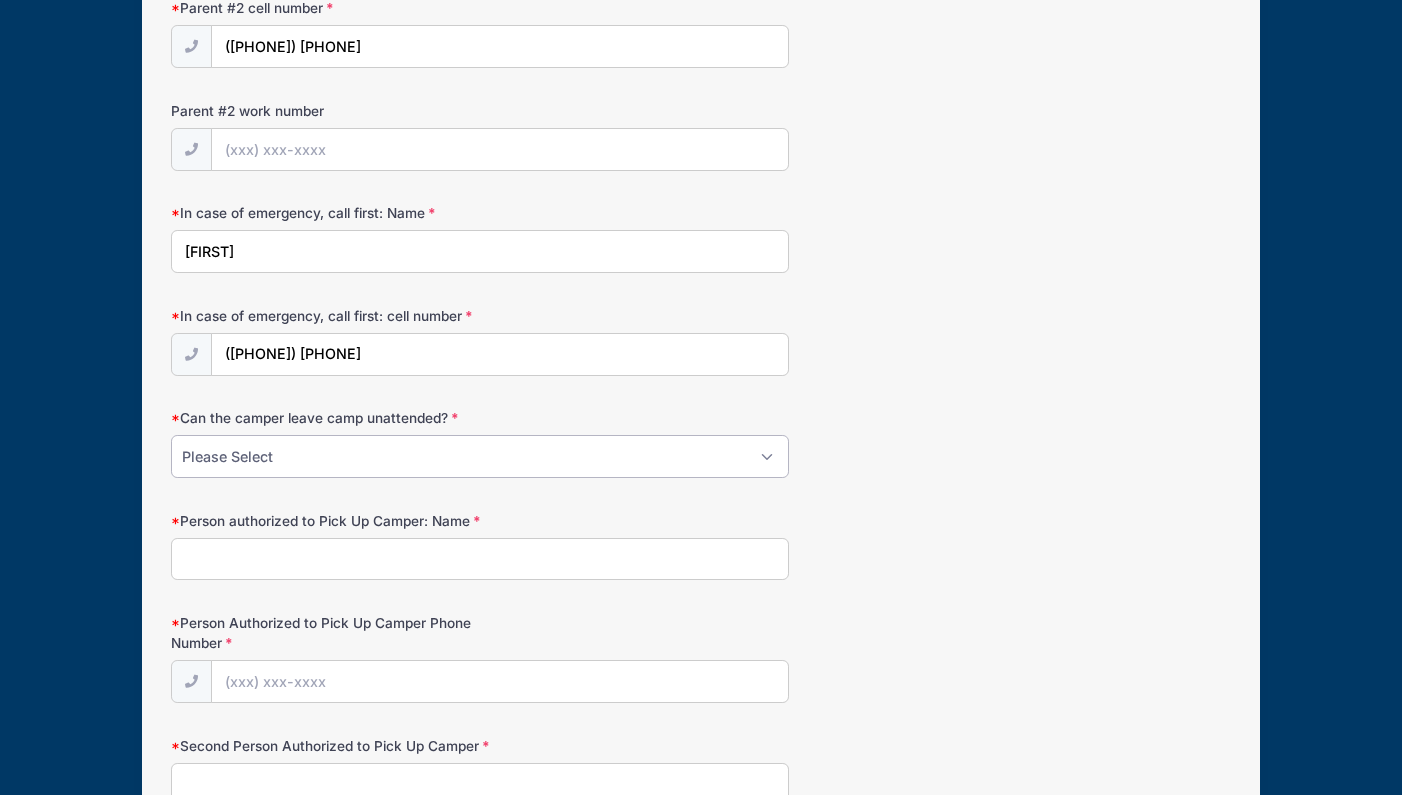 select on "Yes" 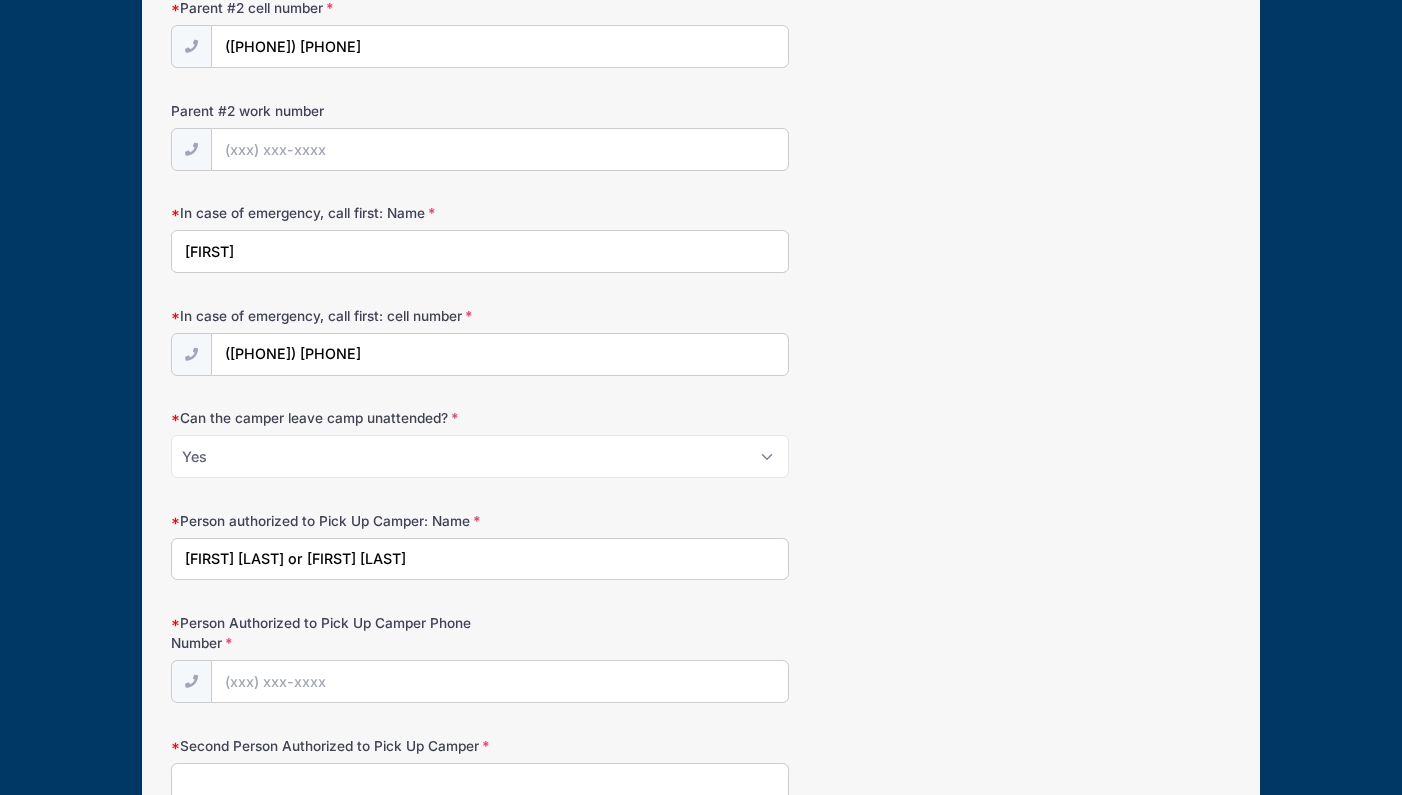 type on "Amelia Zack or Aaron Zack" 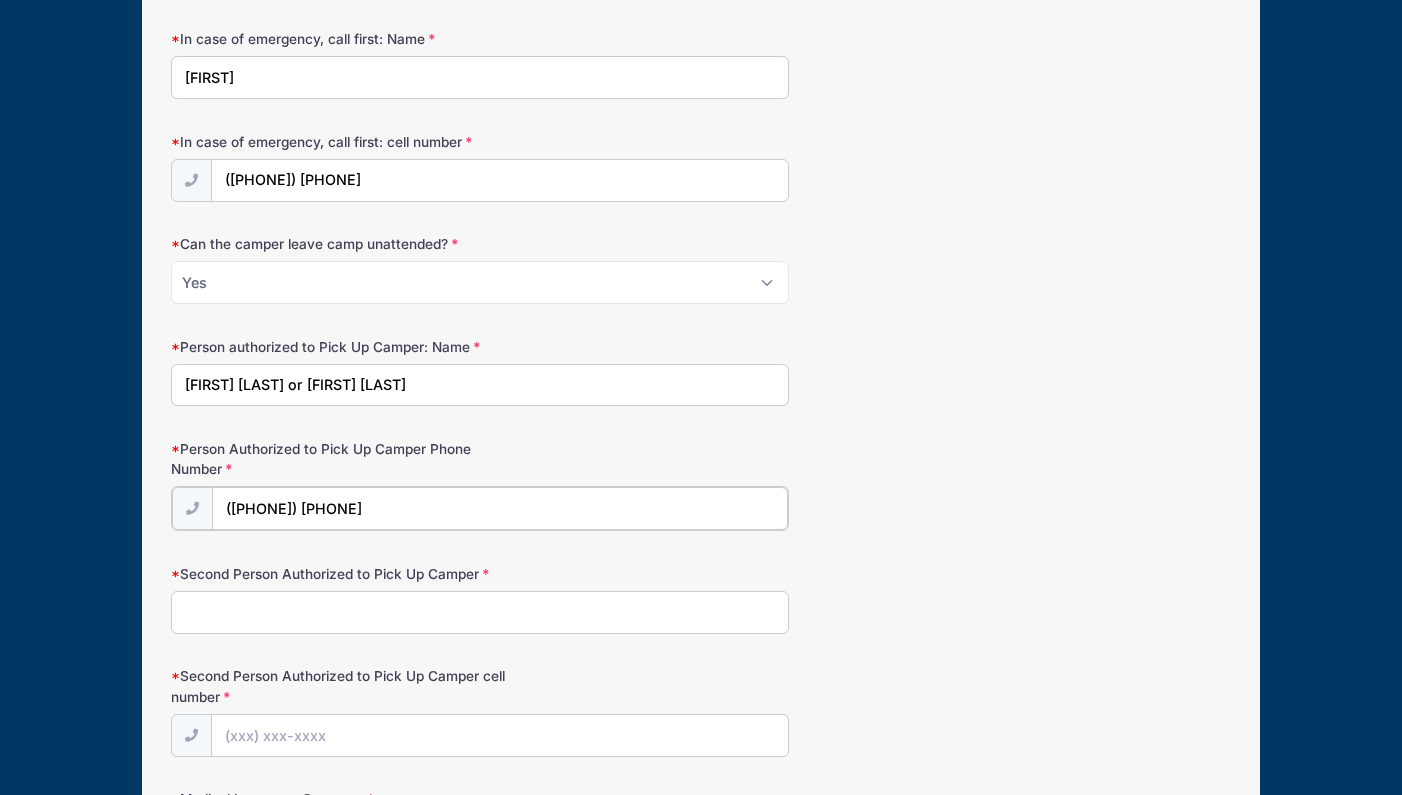 scroll, scrollTop: 1704, scrollLeft: 0, axis: vertical 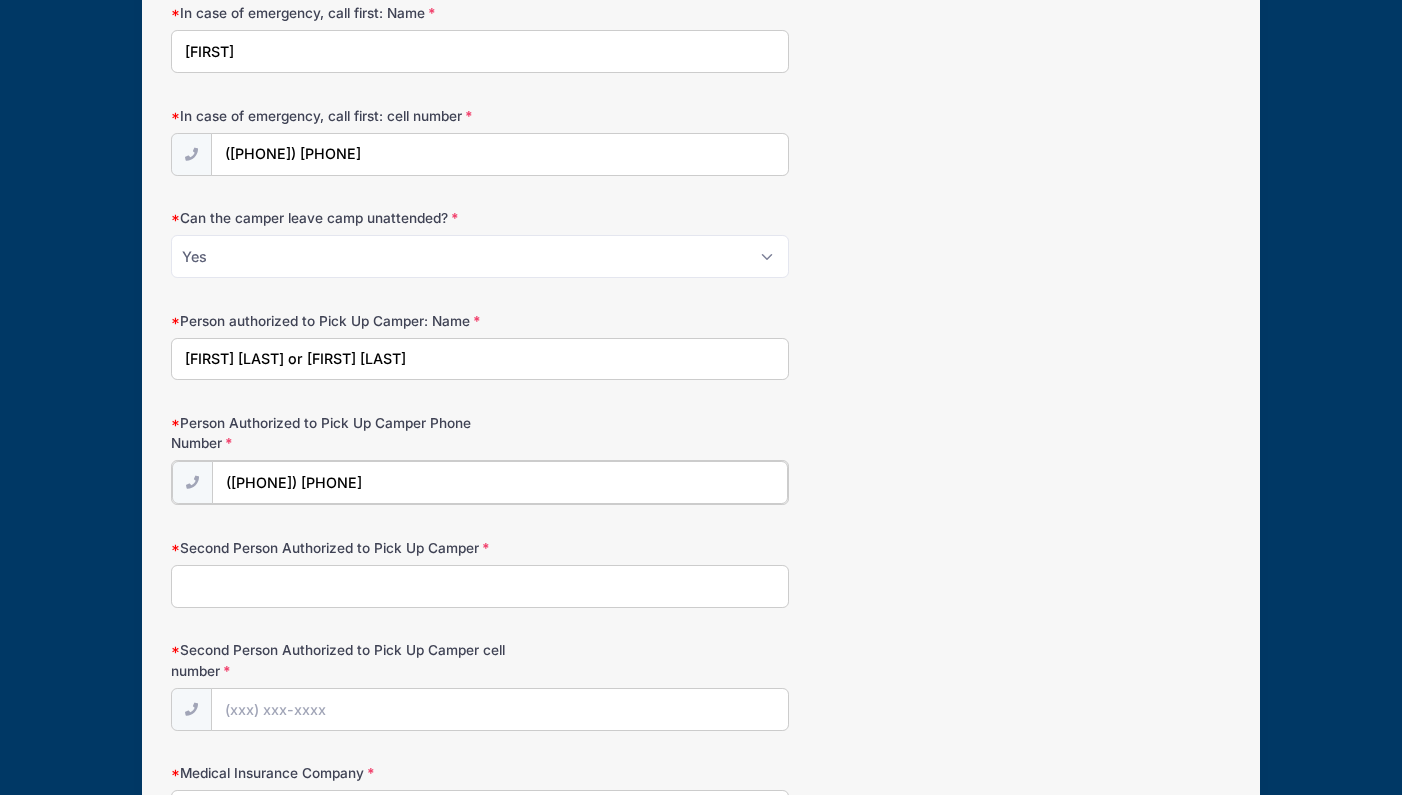 type on "(256) 479-1874" 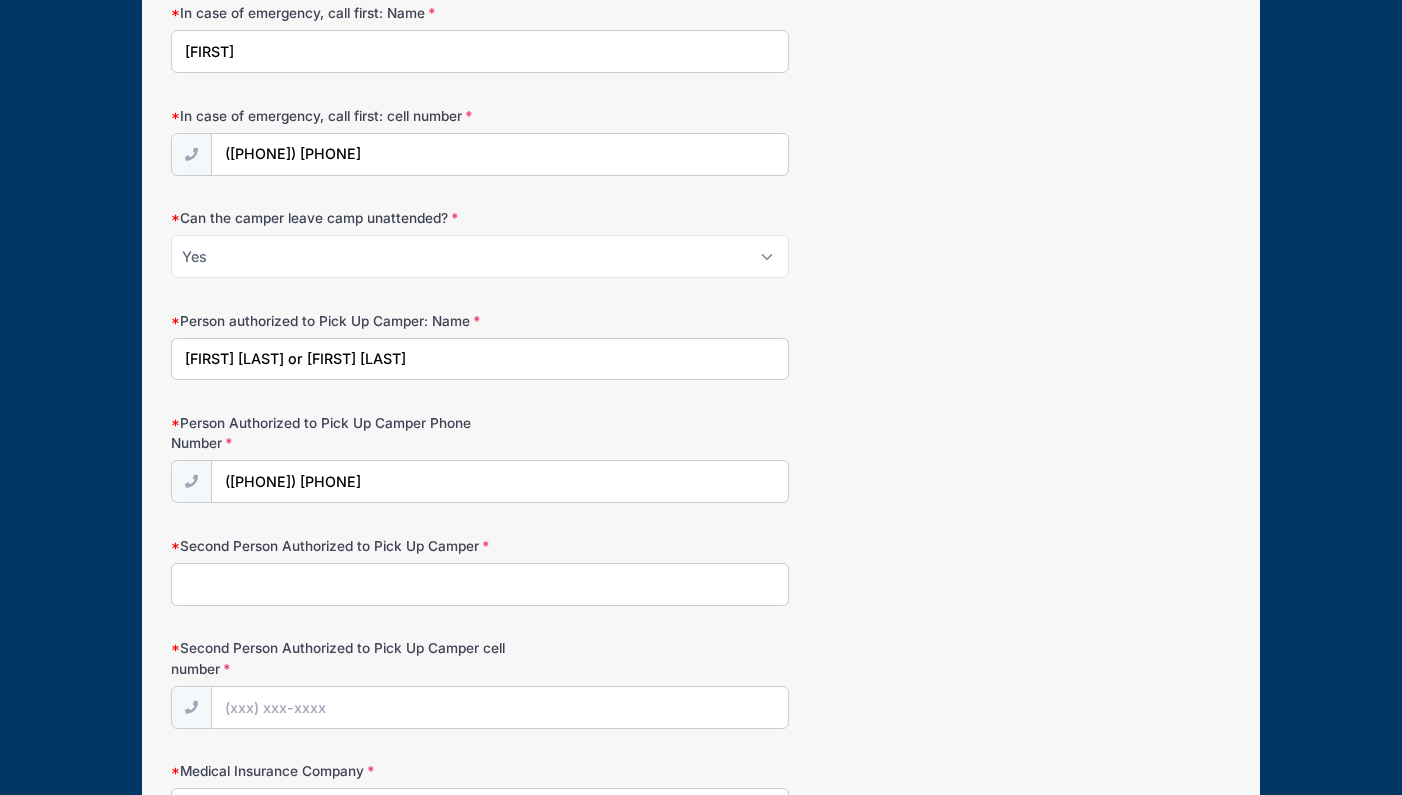 drag, startPoint x: 380, startPoint y: 354, endPoint x: 293, endPoint y: 350, distance: 87.0919 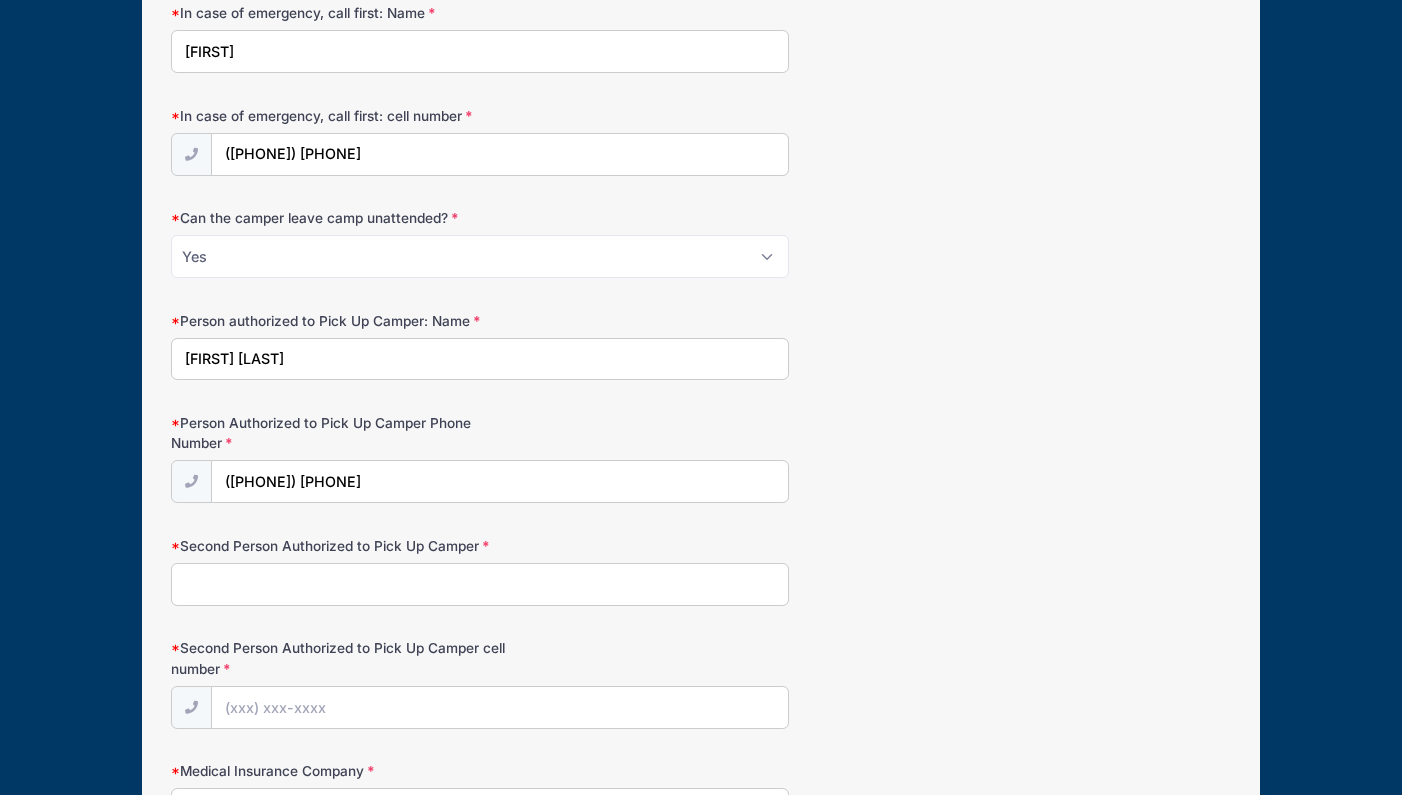 type on "Amelia Zack" 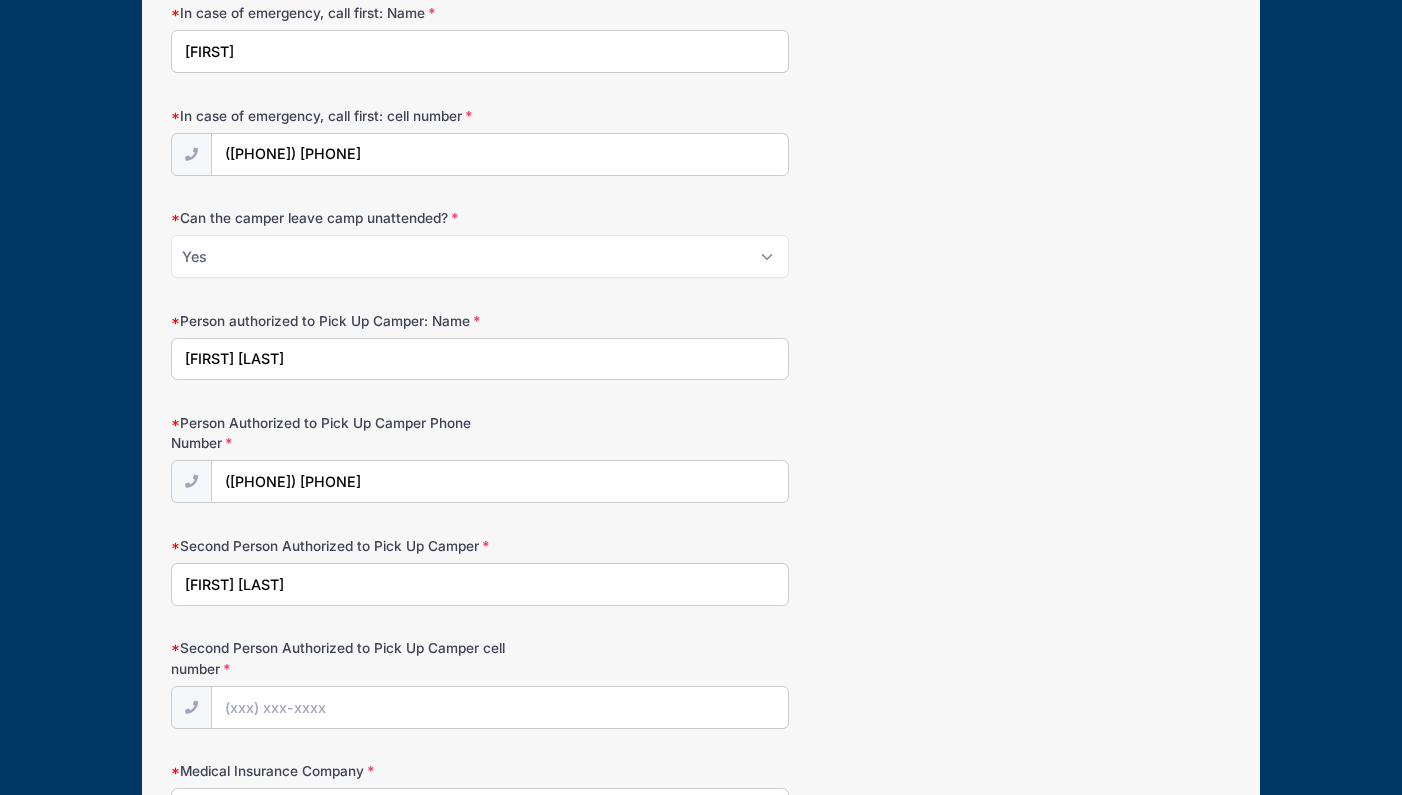 type on "Aaron Zack" 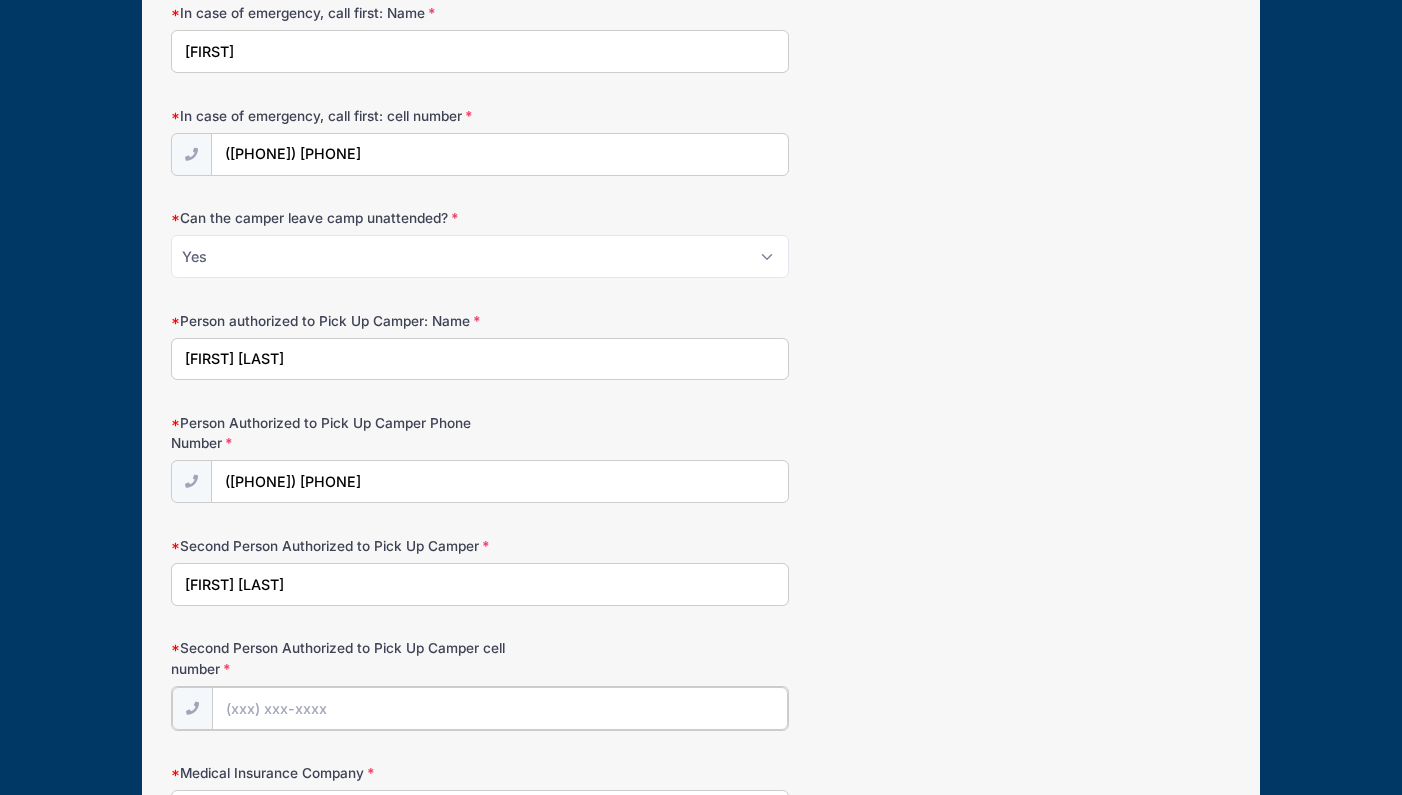 click on "Second Person Authorized to Pick Up Camper cell number" at bounding box center (500, 708) 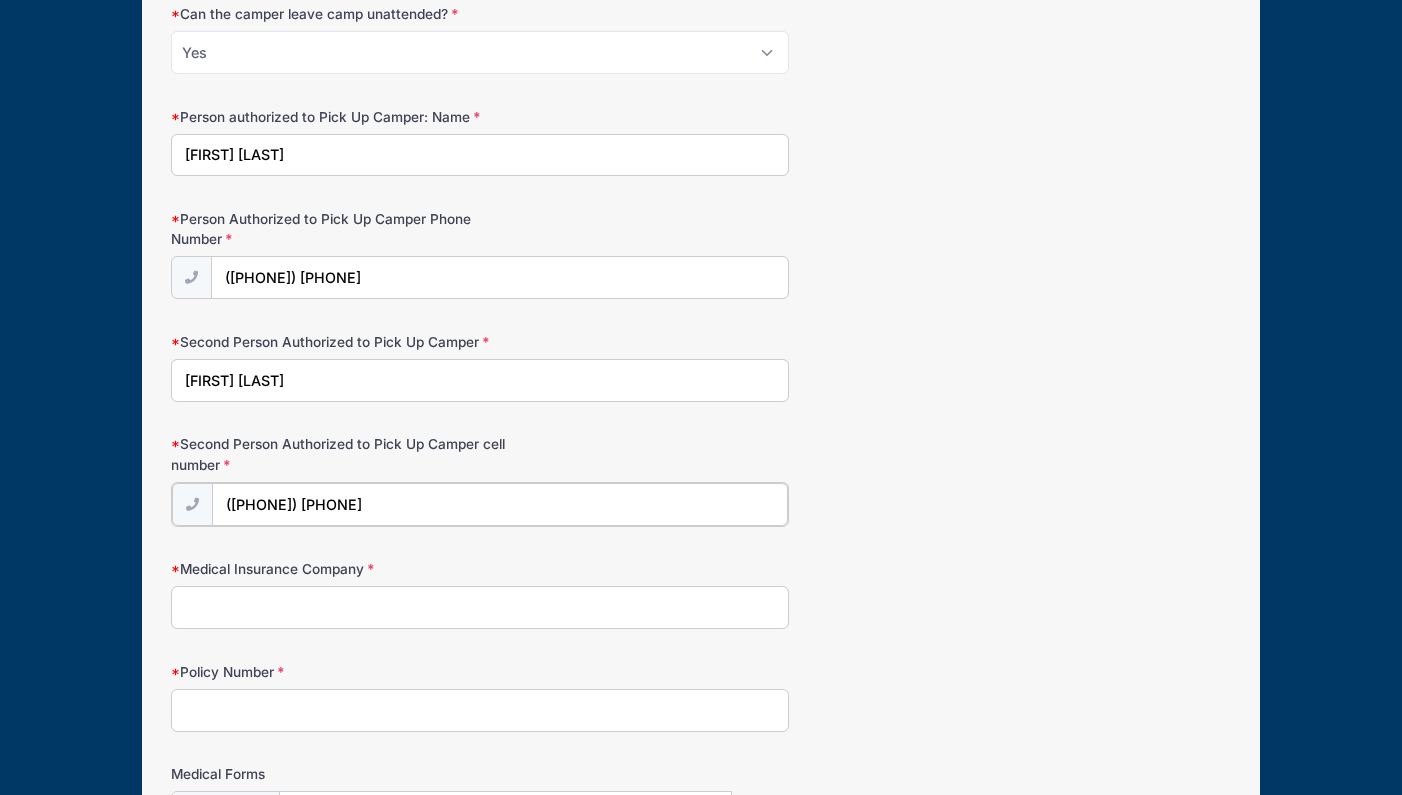 scroll, scrollTop: 1909, scrollLeft: 0, axis: vertical 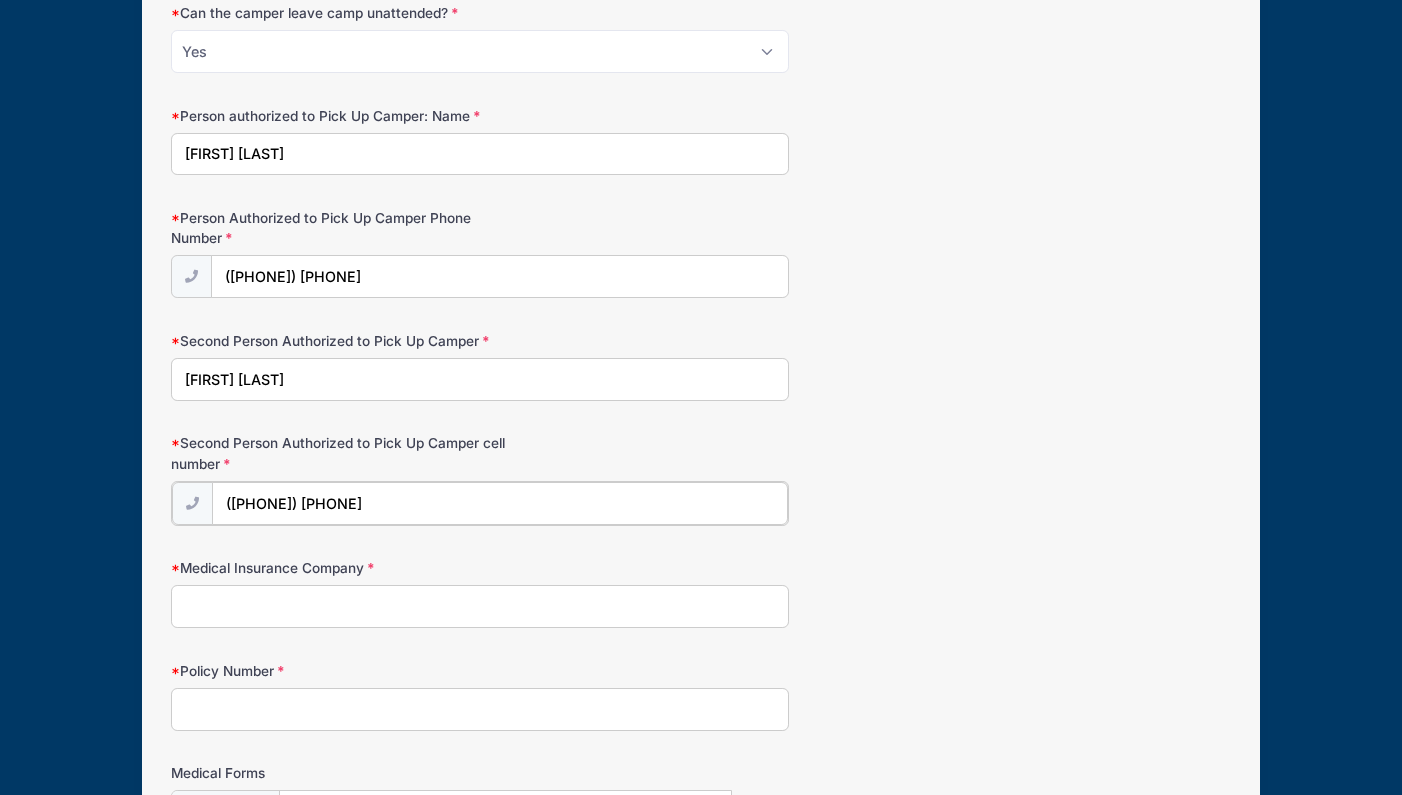 type on "(917) 583-4852" 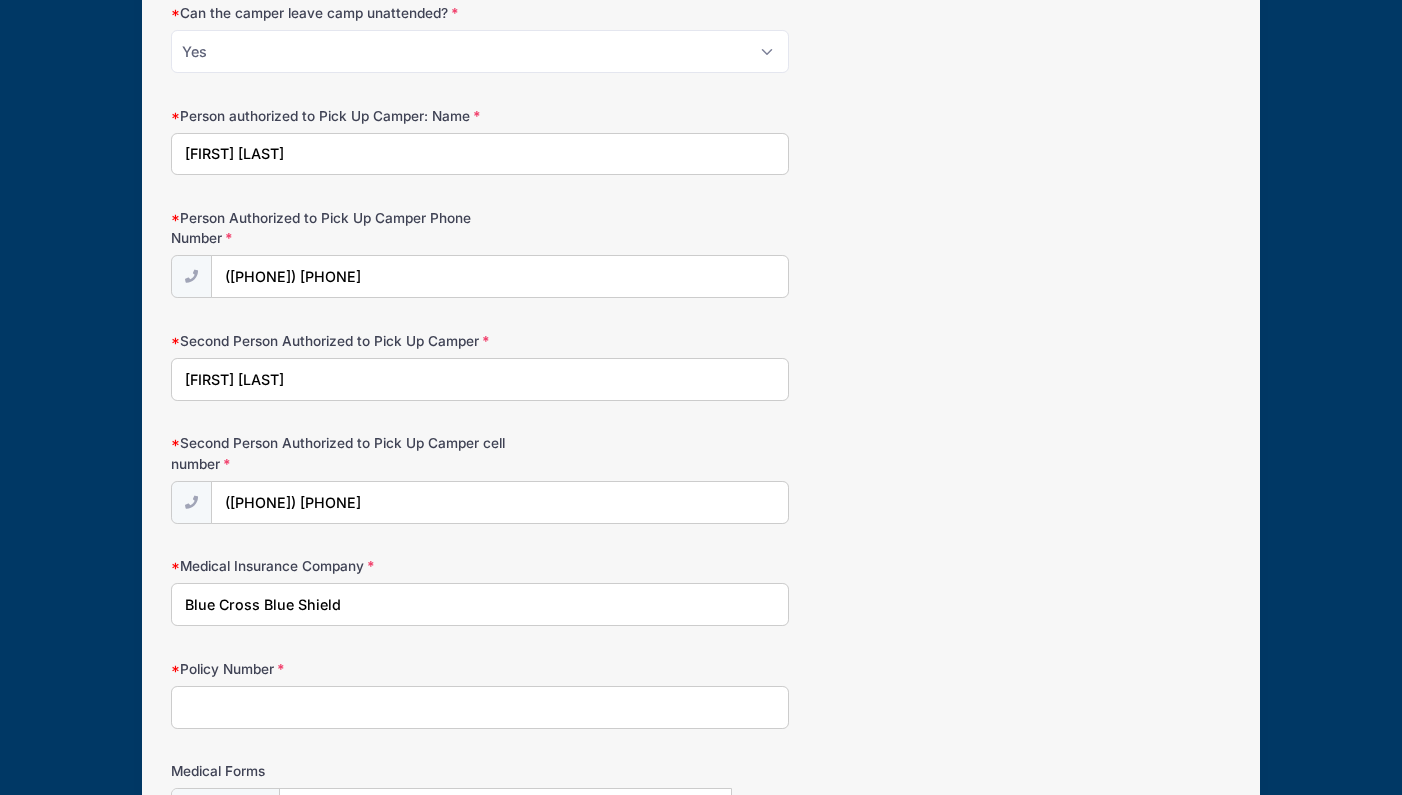type on "Blue Cross Blue Shield" 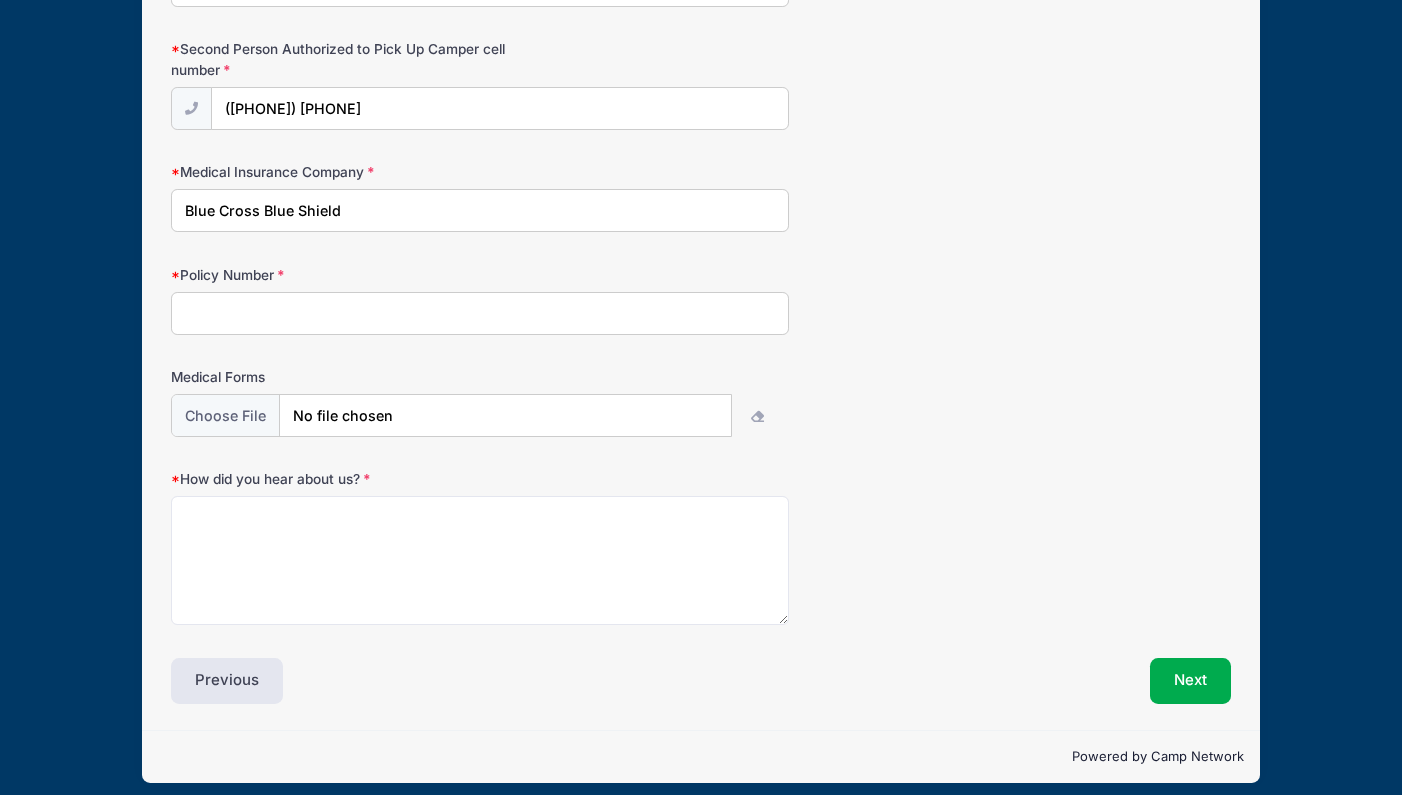scroll, scrollTop: 2302, scrollLeft: 0, axis: vertical 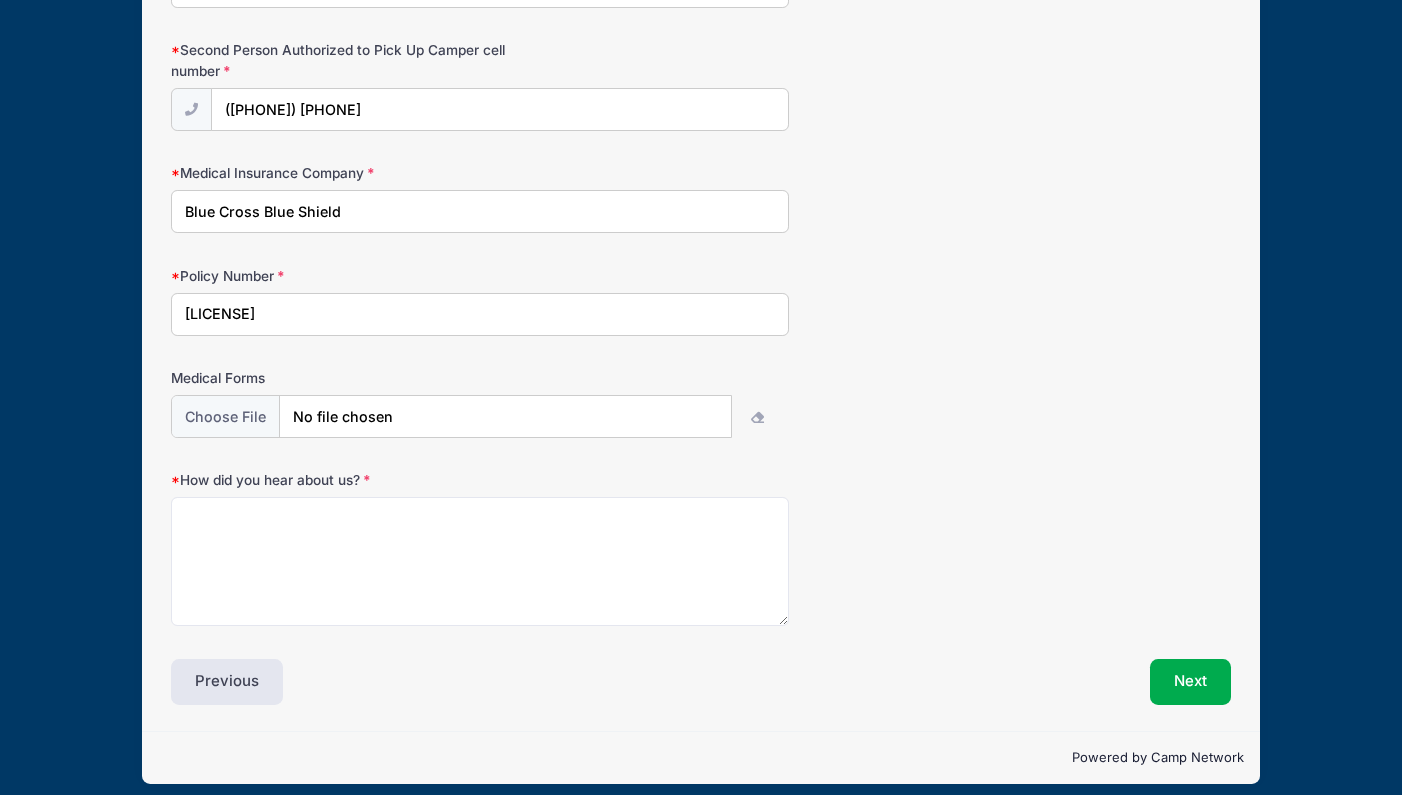 type on "Q3N560W13421" 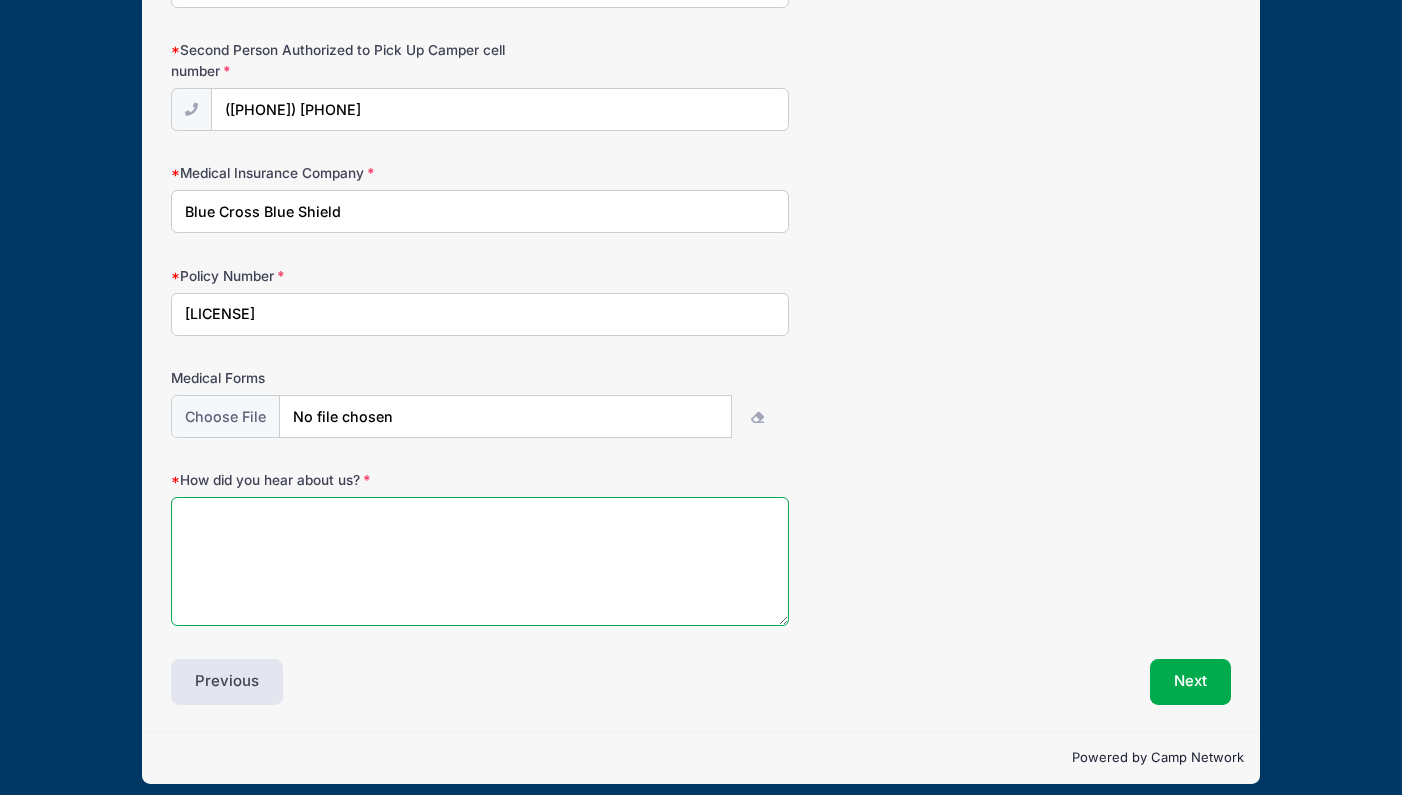 click on "How did you hear about us?" at bounding box center [480, 561] 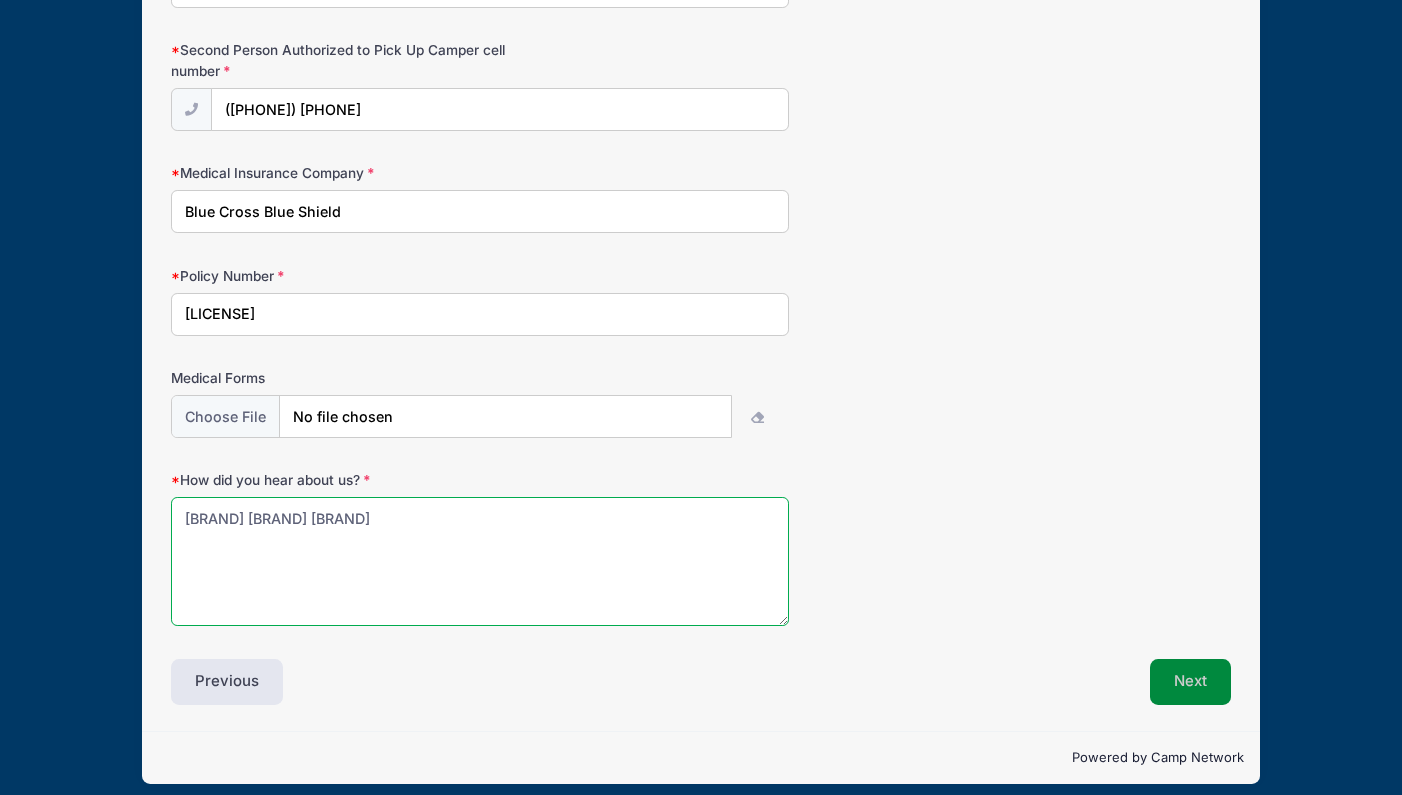 type on "Dodge fitness center" 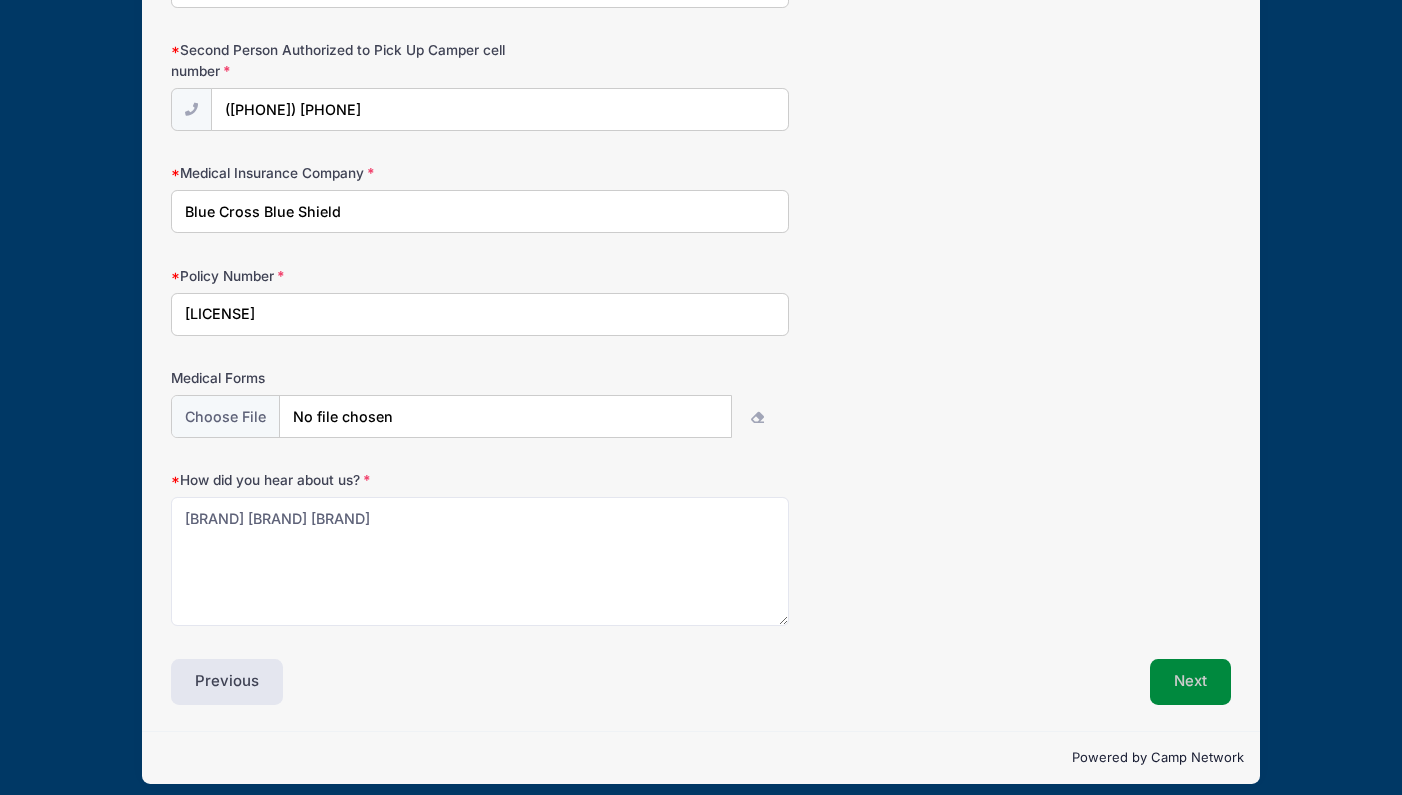 click on "Next" at bounding box center [1190, 682] 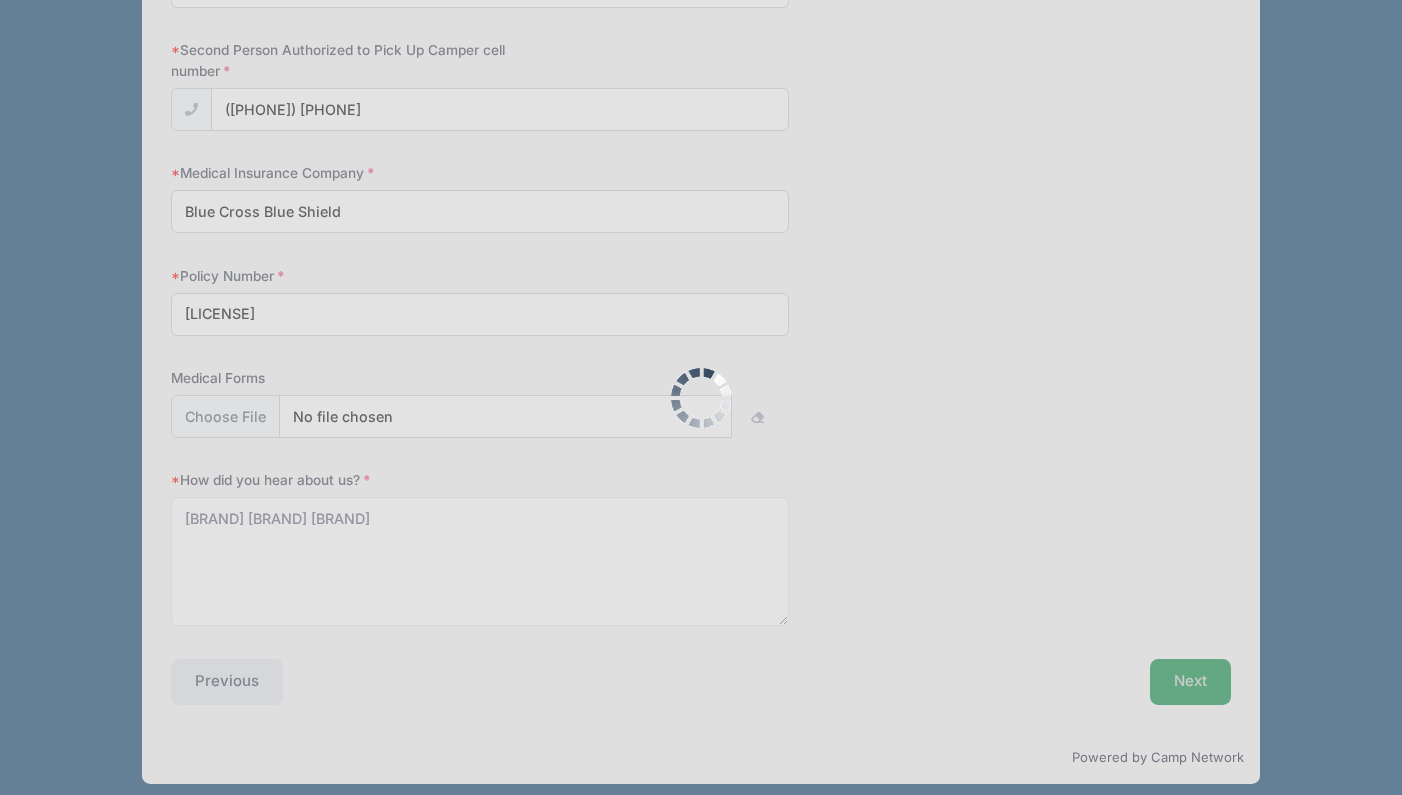 scroll, scrollTop: 0, scrollLeft: 0, axis: both 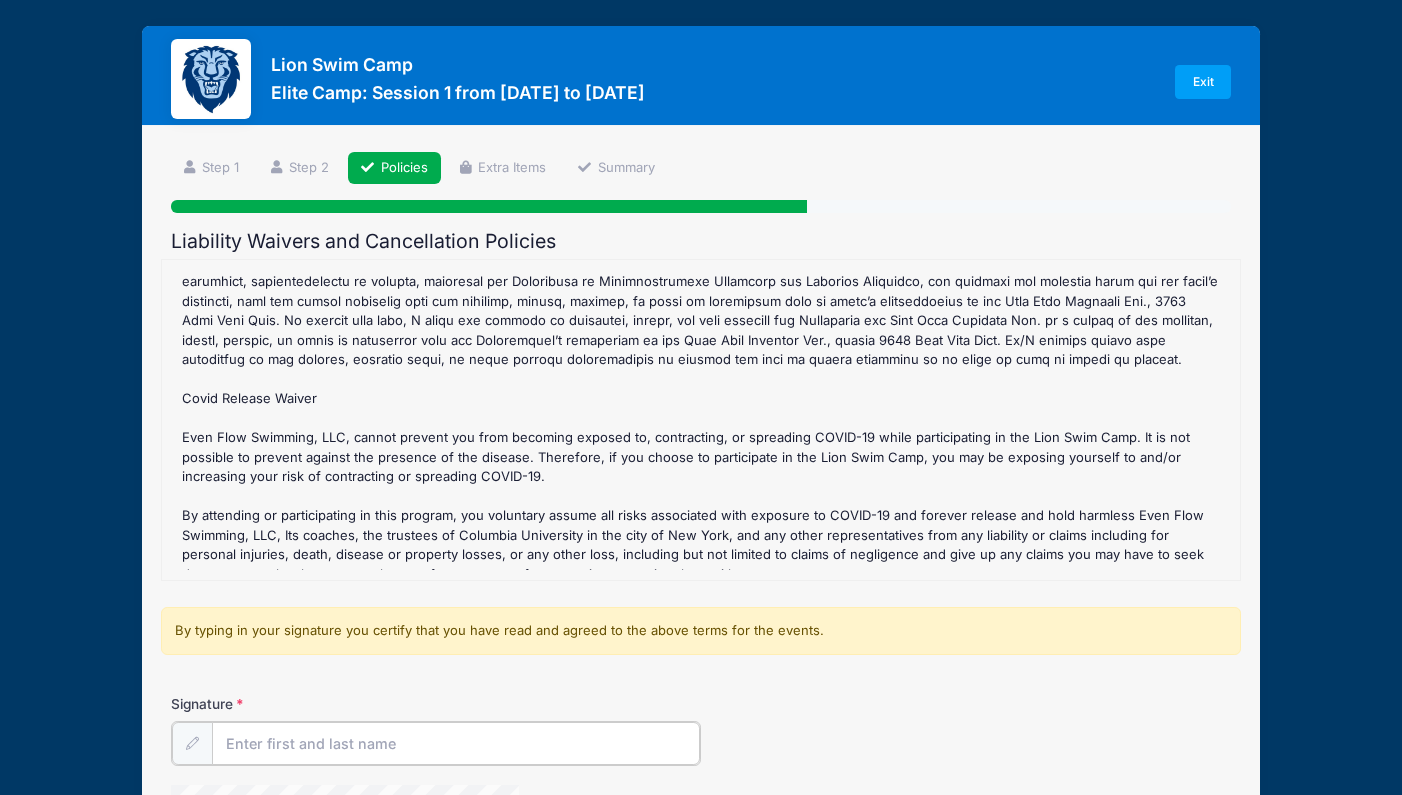 click on "Signature" at bounding box center [456, 743] 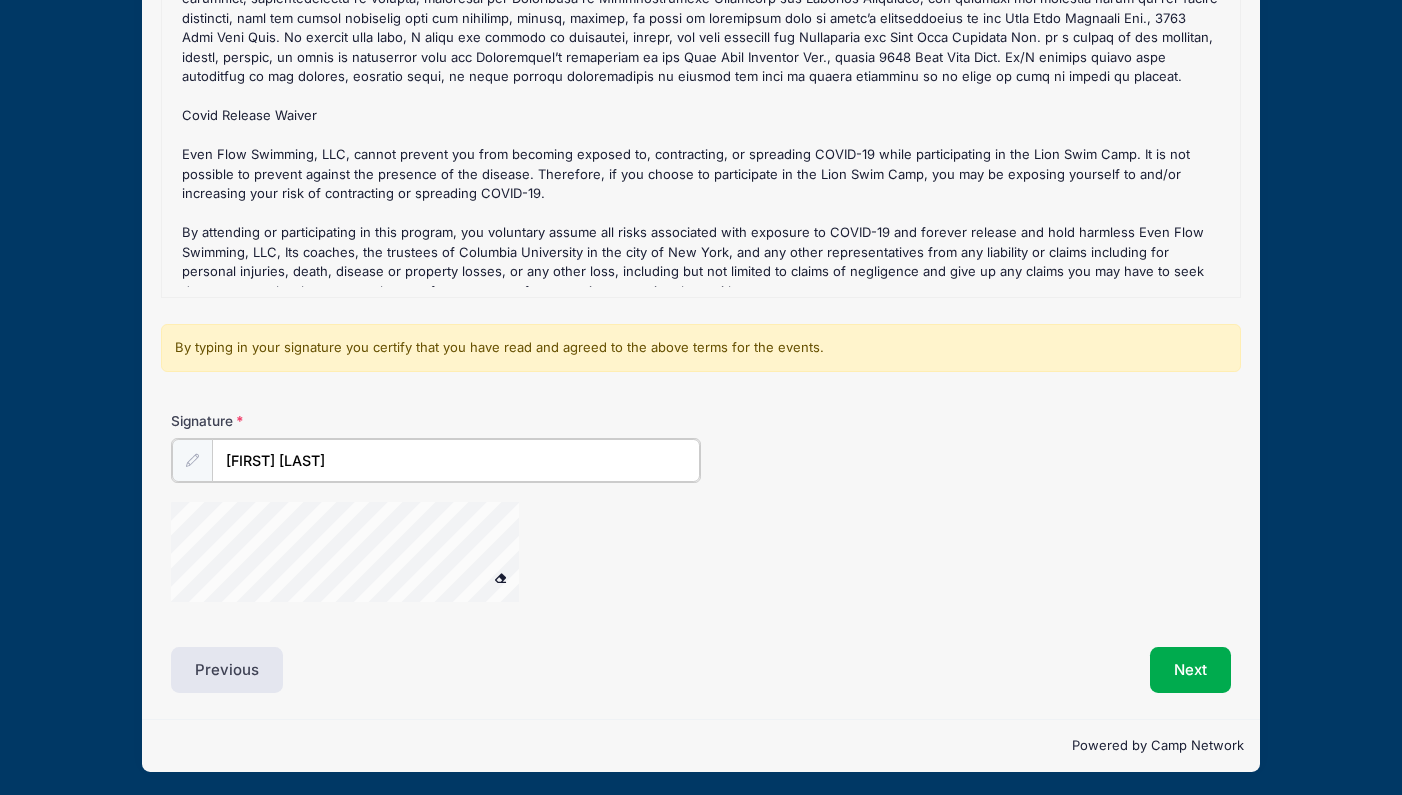 scroll, scrollTop: 282, scrollLeft: 0, axis: vertical 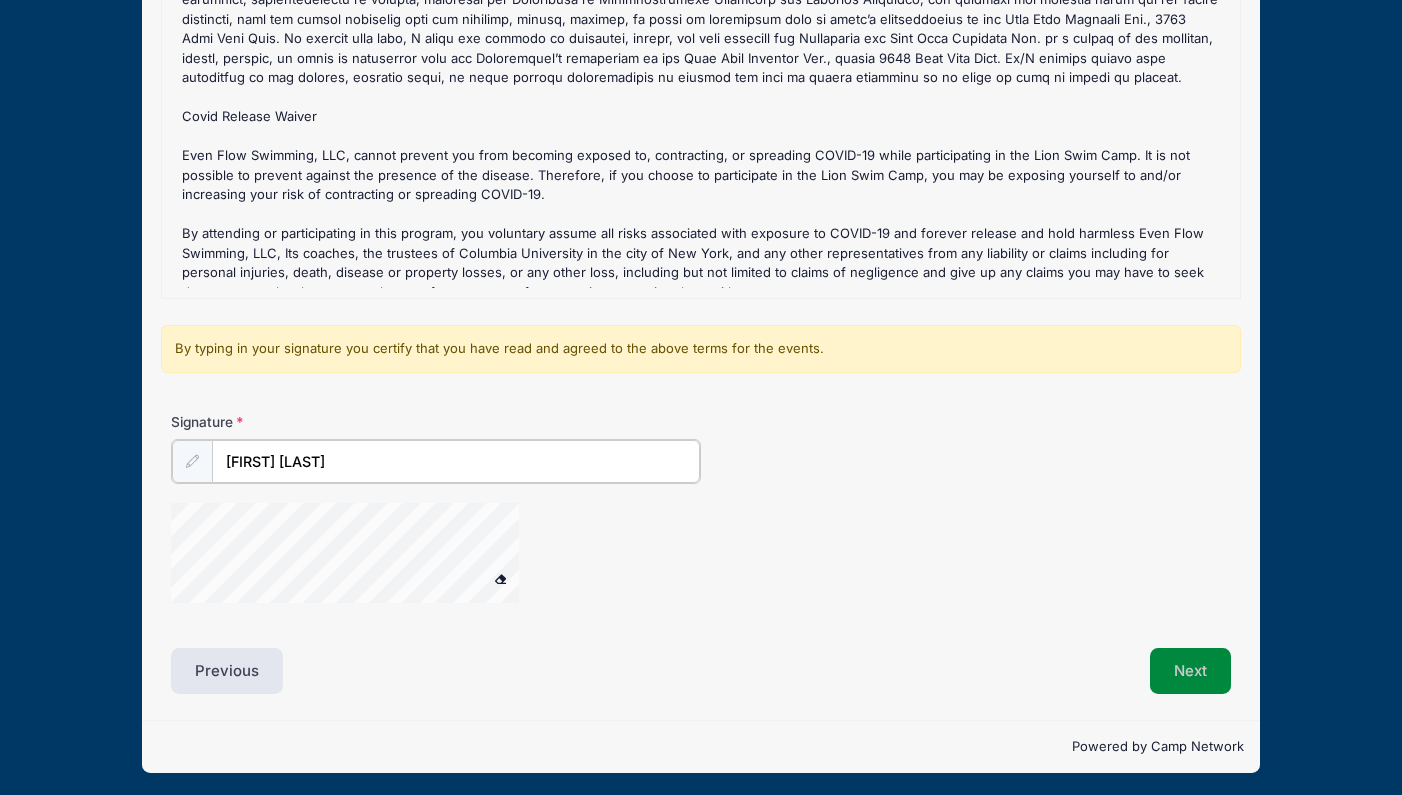 type on "Aaron Zack" 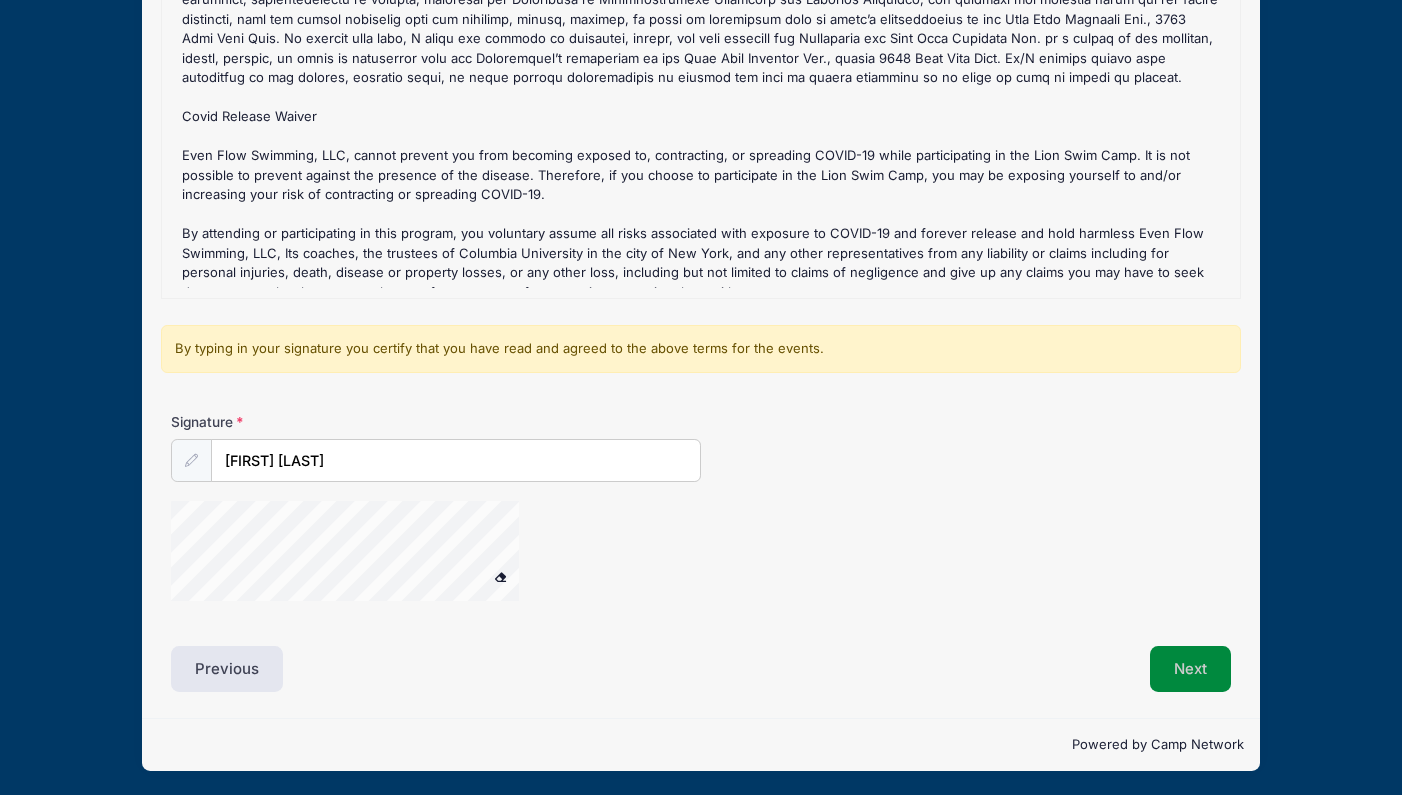 scroll, scrollTop: 280, scrollLeft: 0, axis: vertical 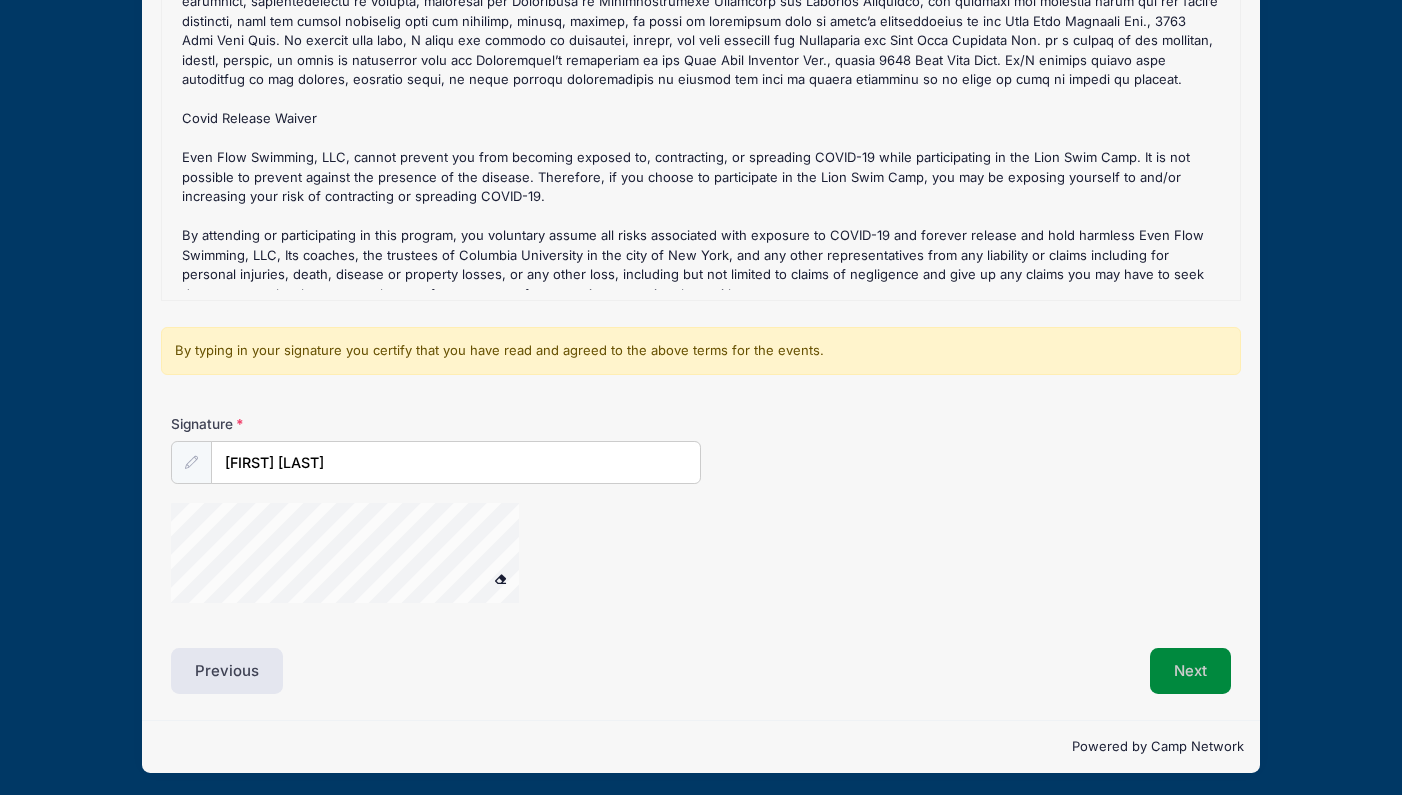 click on "Next" at bounding box center (1190, 671) 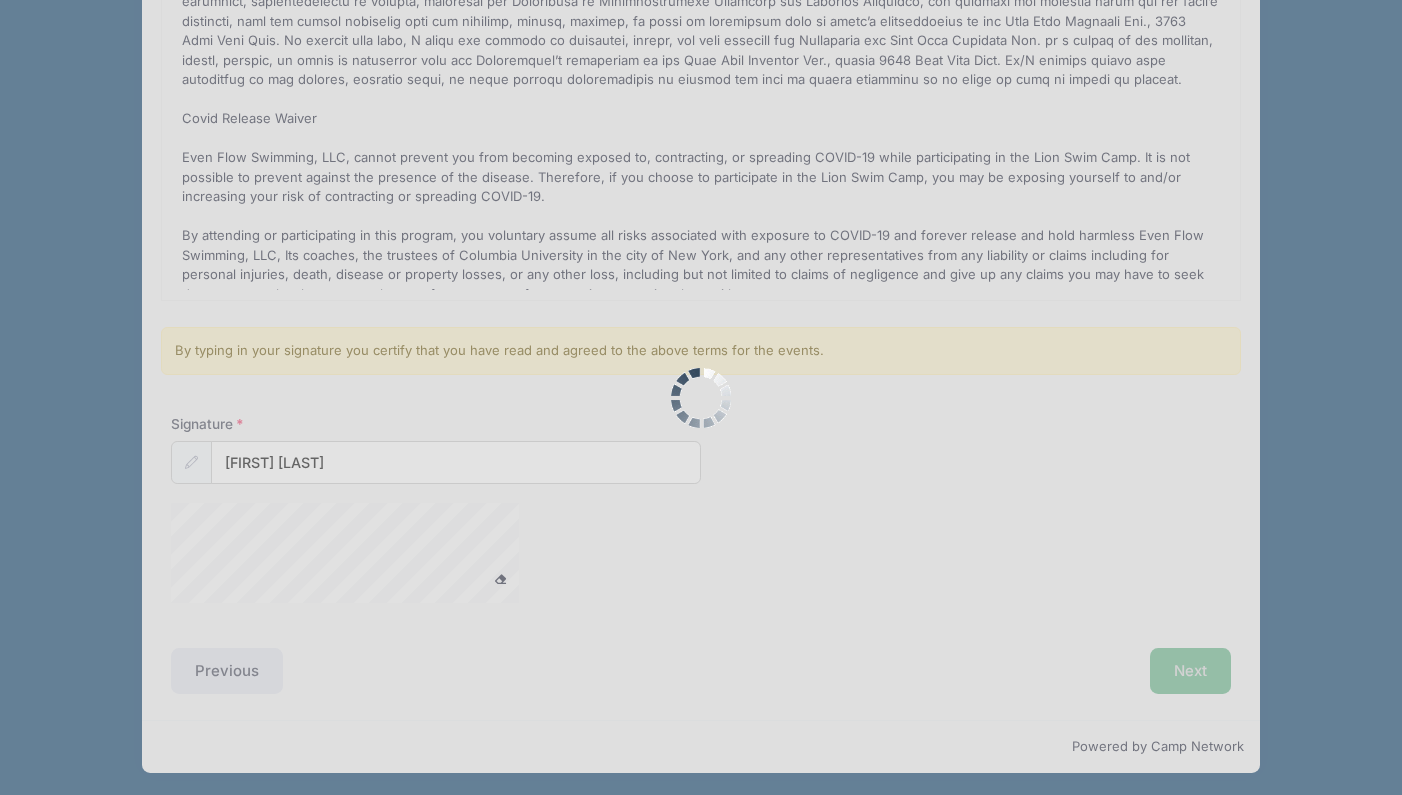 scroll, scrollTop: 0, scrollLeft: 0, axis: both 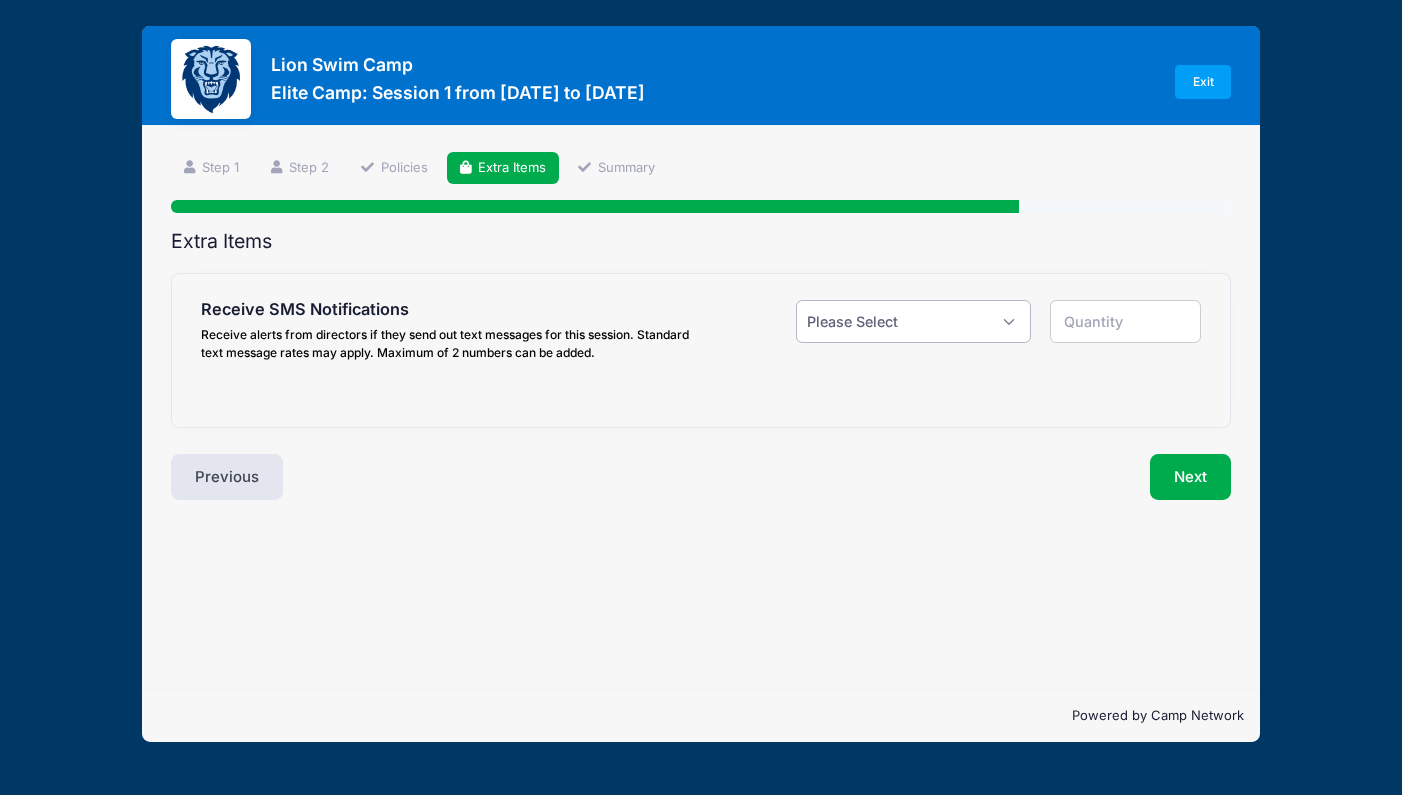 select on "1" 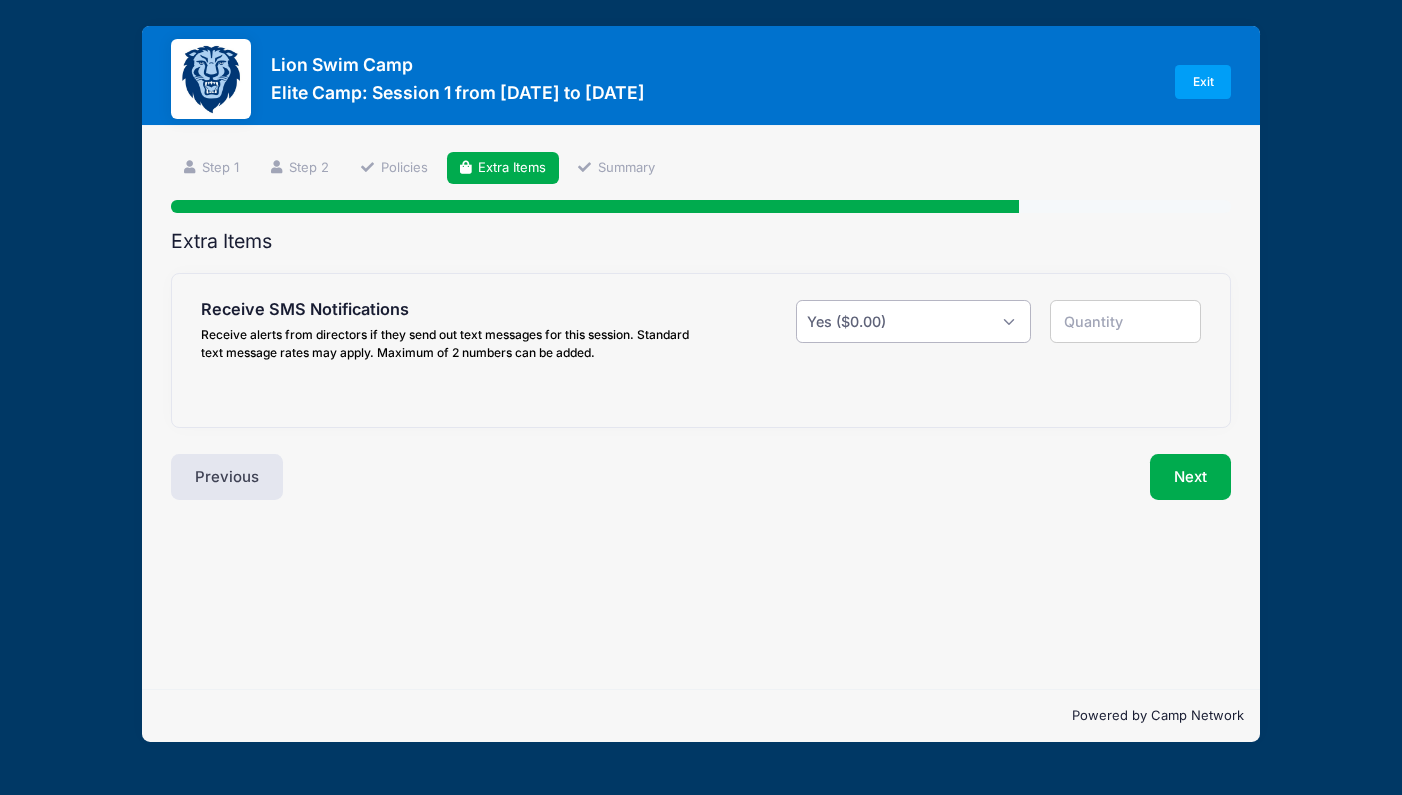 type on "1" 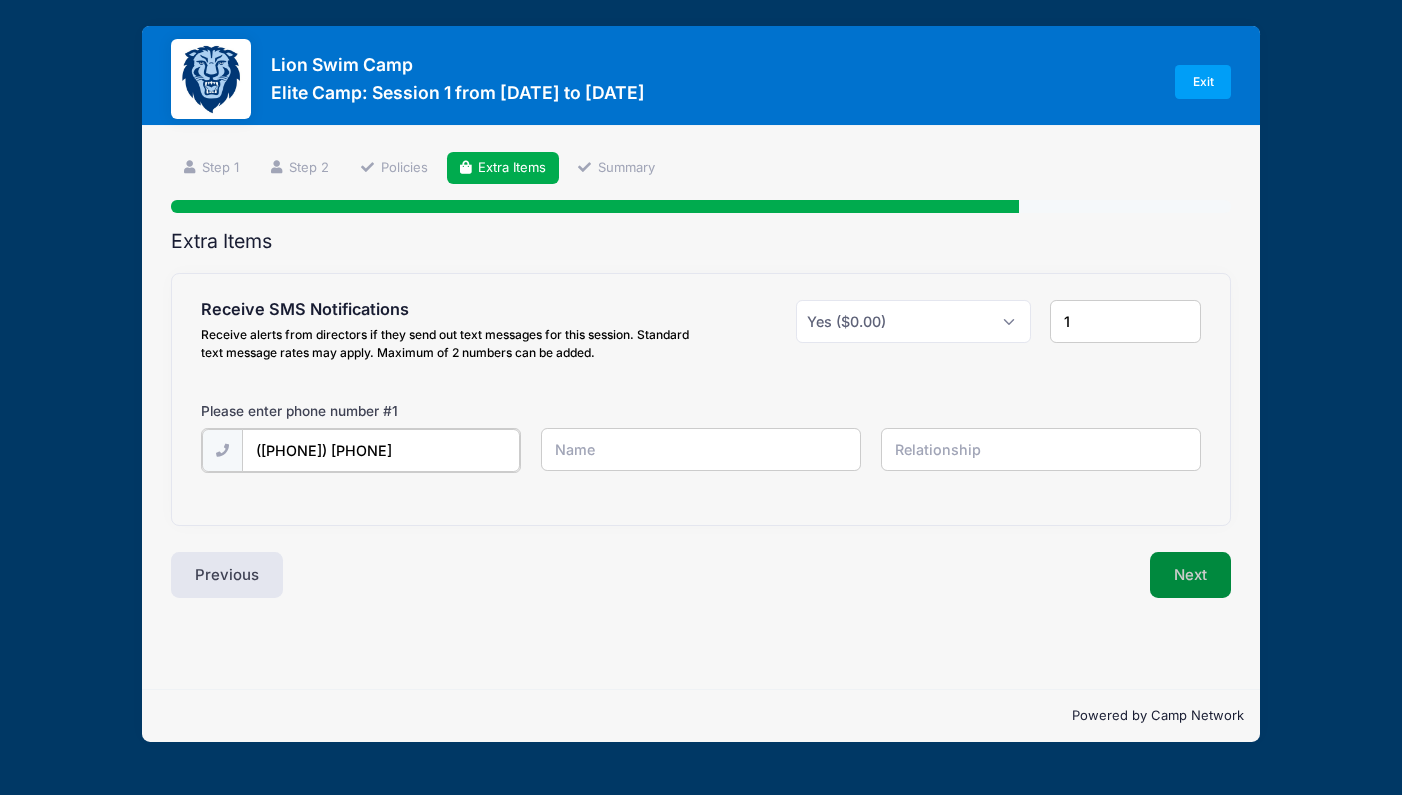 type on "(256) 479-1874" 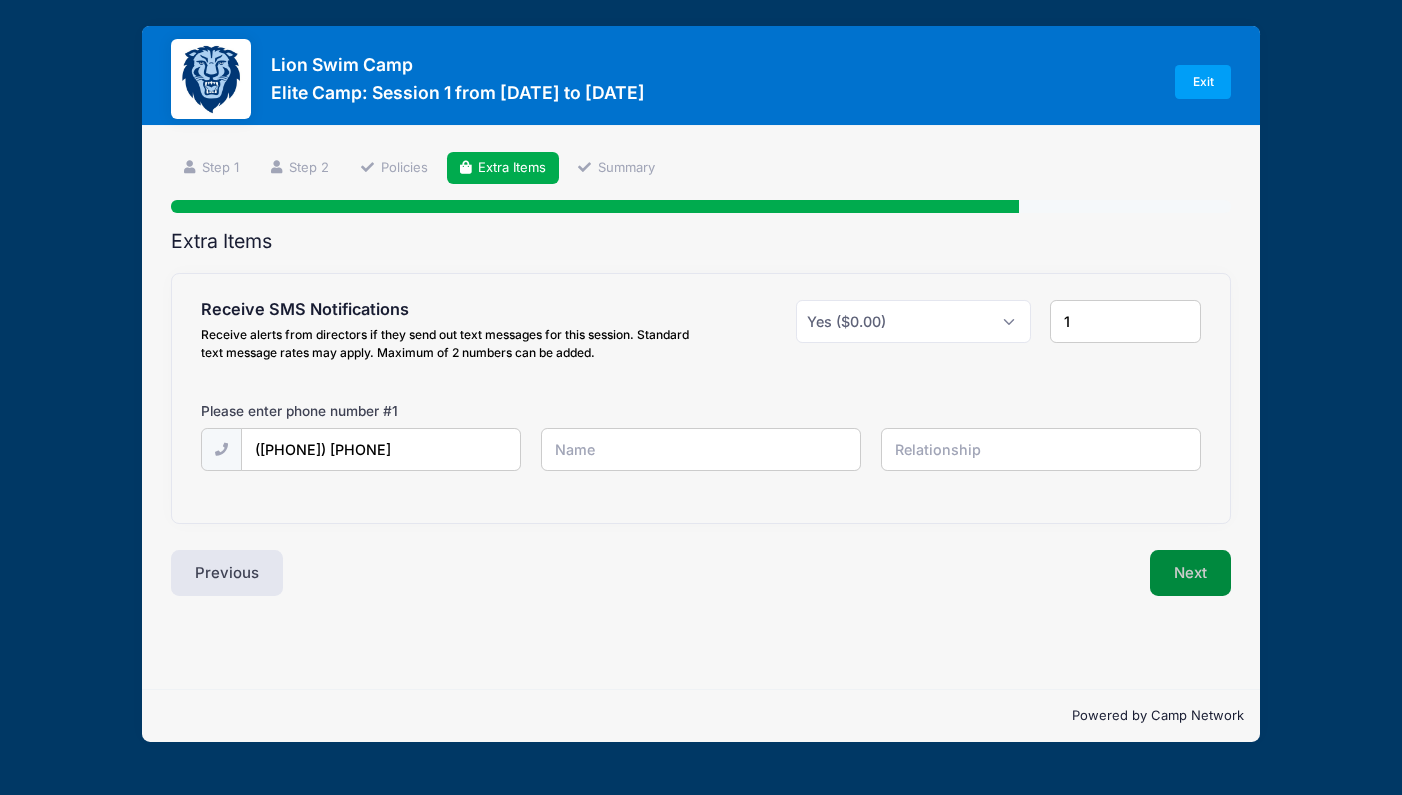 click on "Next" at bounding box center [1190, 573] 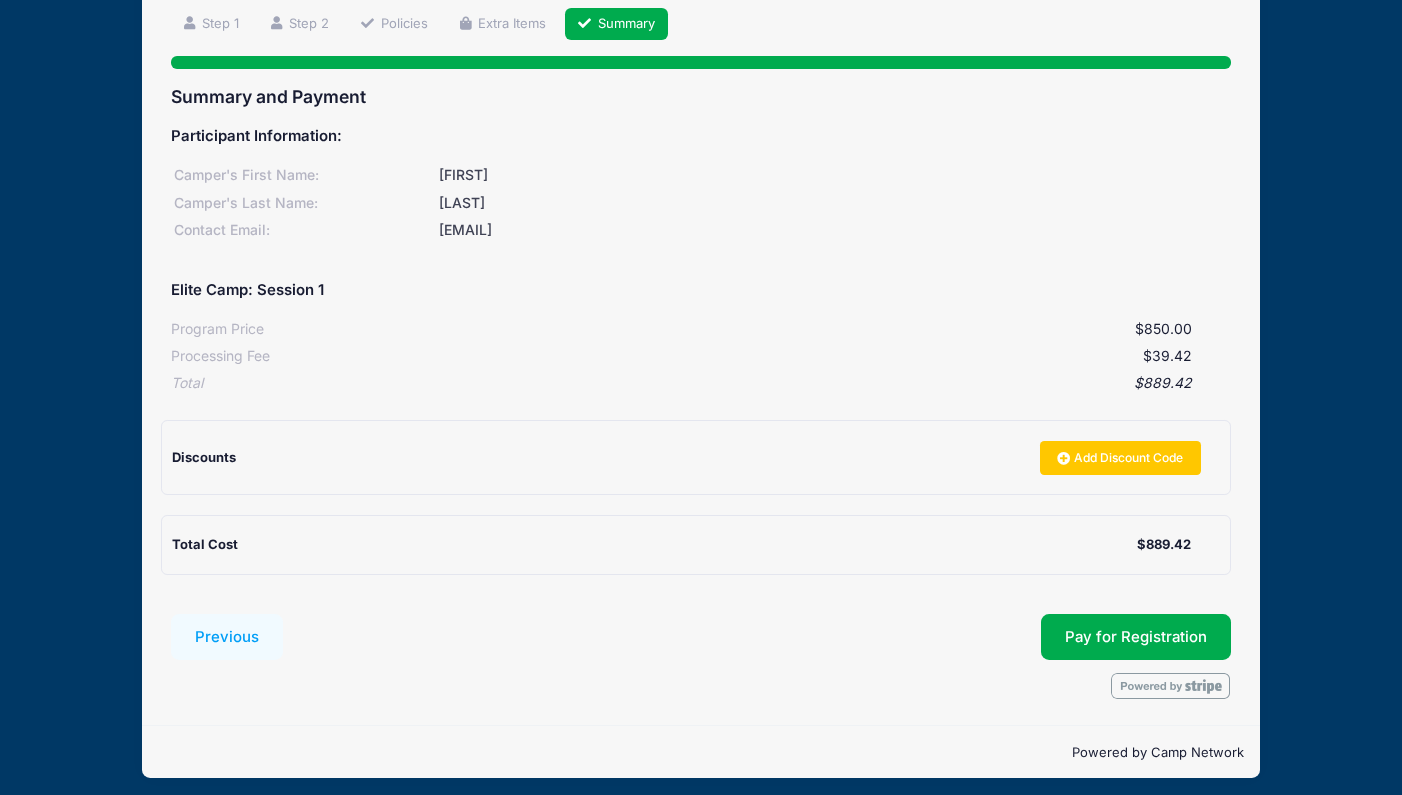 scroll, scrollTop: 143, scrollLeft: 0, axis: vertical 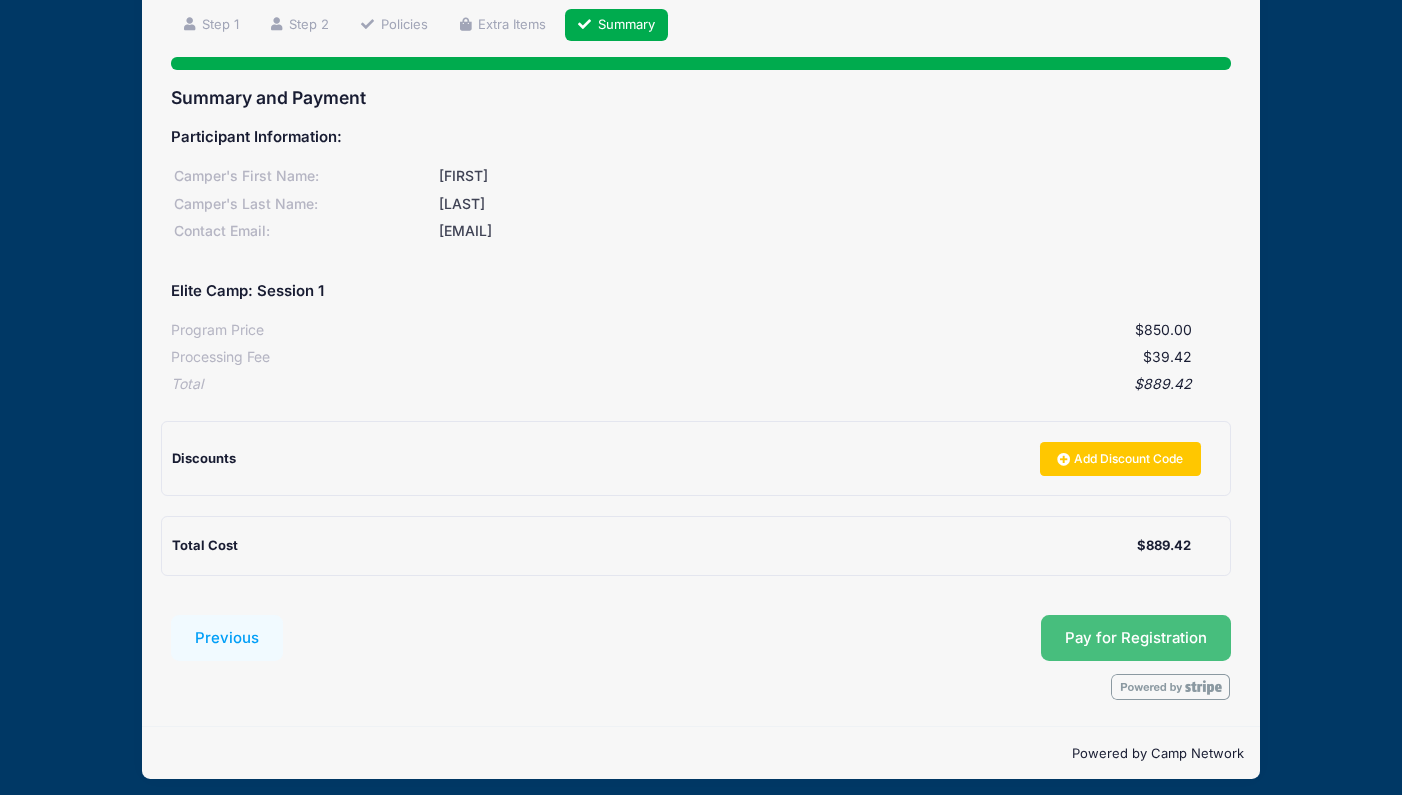 click on "Pay for Registration" at bounding box center [1136, 638] 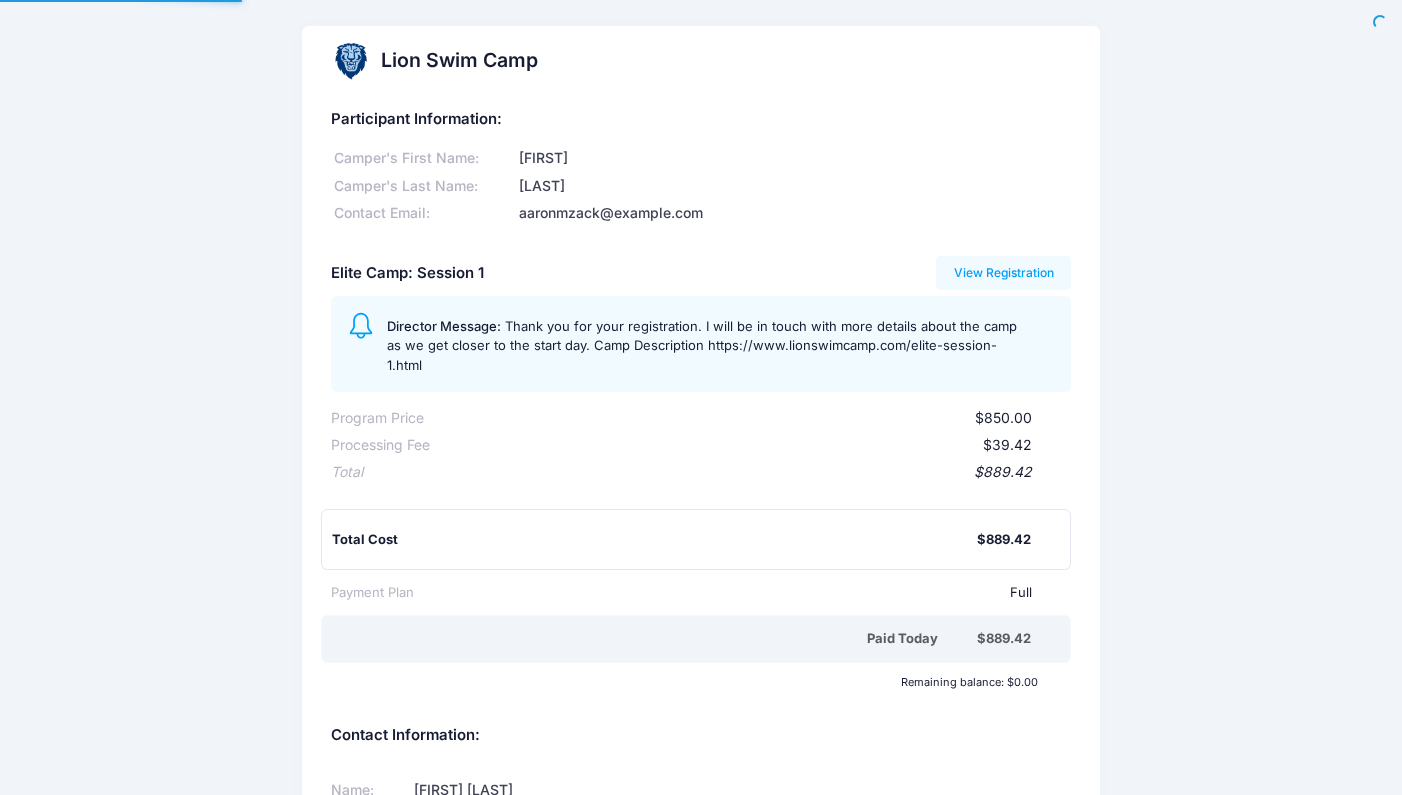 scroll, scrollTop: 0, scrollLeft: 0, axis: both 